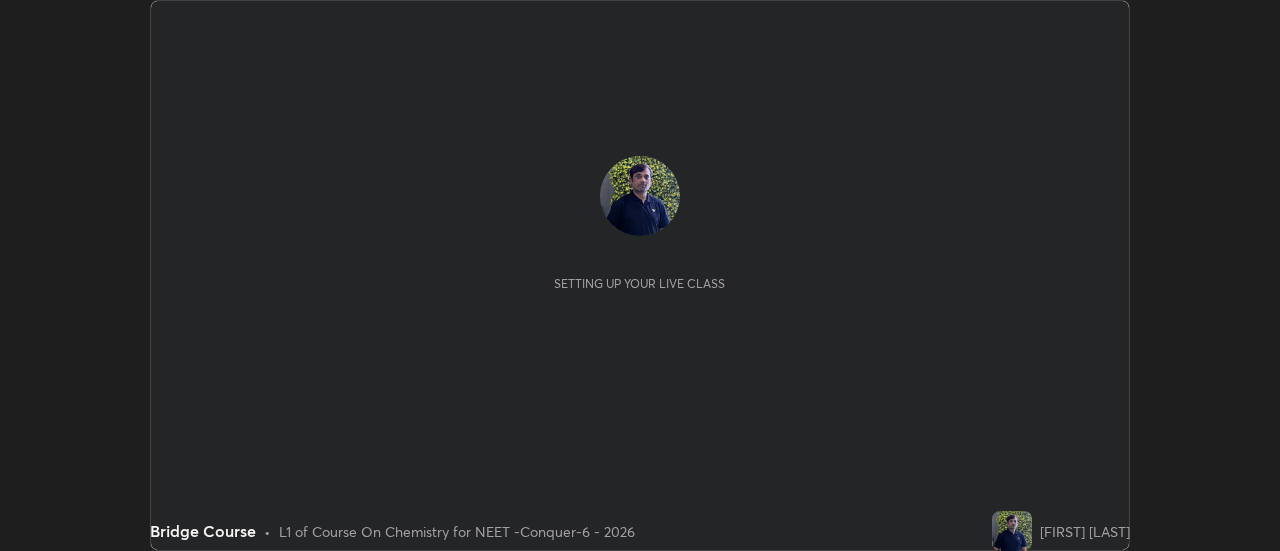 scroll, scrollTop: 0, scrollLeft: 0, axis: both 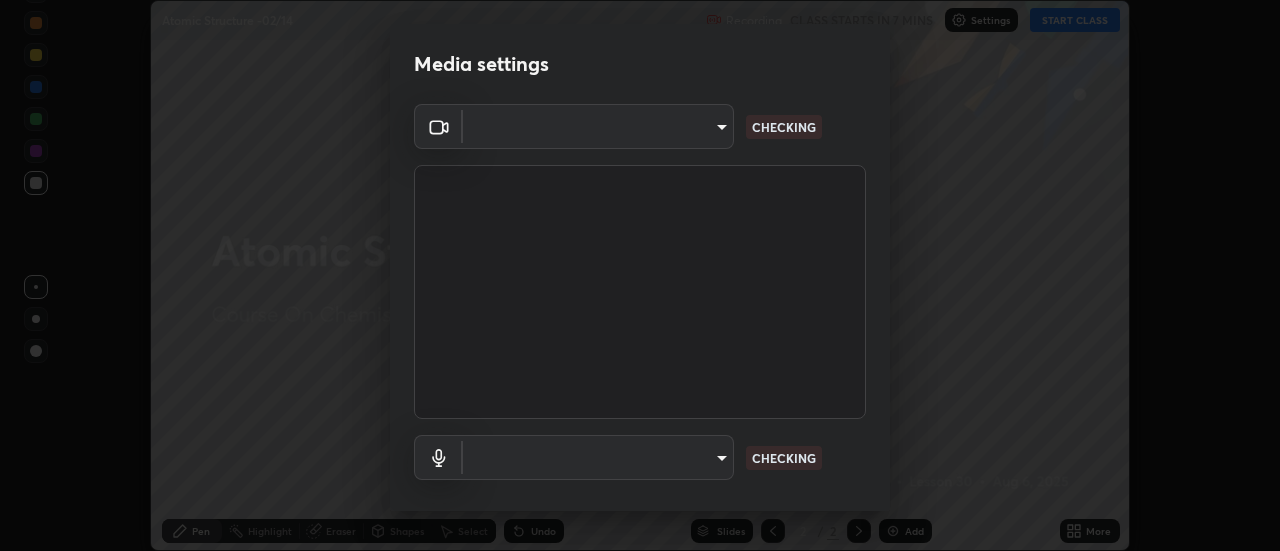 click on "Erase all Atomic Structure -[DATE] Recording CLASS STARTS IN 7 MINS Settings START CLASS Setting up your live class Atomic Structure -[DATE] • L30 of Course On Chemistry for NEET Growth 4 - 2027 [FIRST] [LAST] Pen Highlight Eraser Shapes Select Undo Slides 2 / 2 Add More No doubts shared Encourage your learners to ask a doubt for better clarity Report an issue Reason for reporting Buffering Chat not working Audio - Video sync issue Educator video quality low ​ Attach an image Report Media settings ​ CHECKING ​ CHECKING 1 / 5 Next" at bounding box center (640, 275) 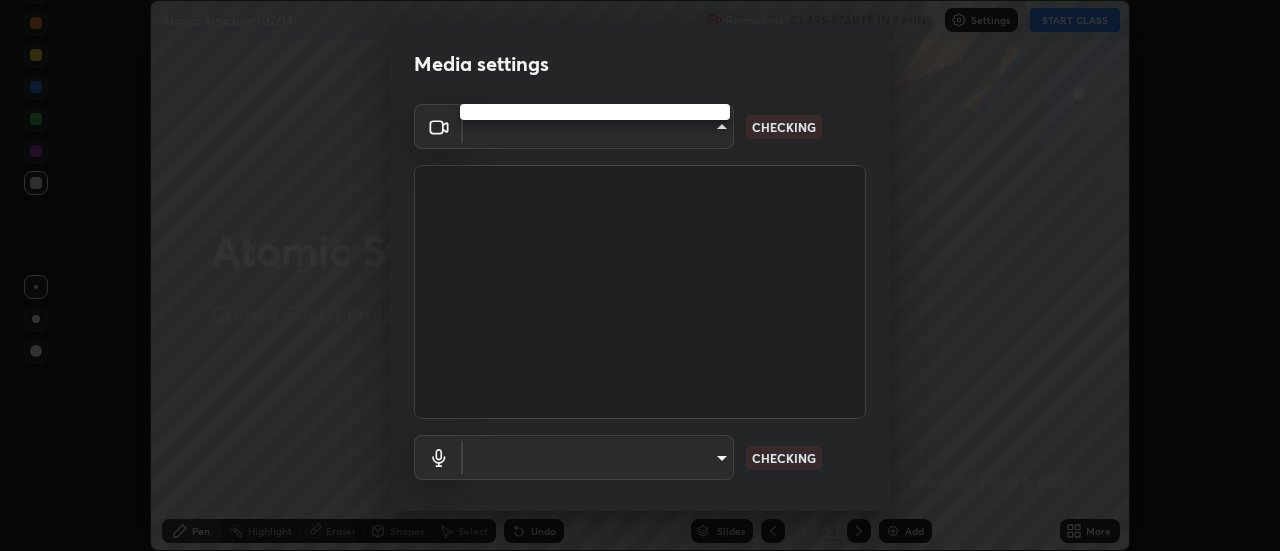 click at bounding box center (640, 275) 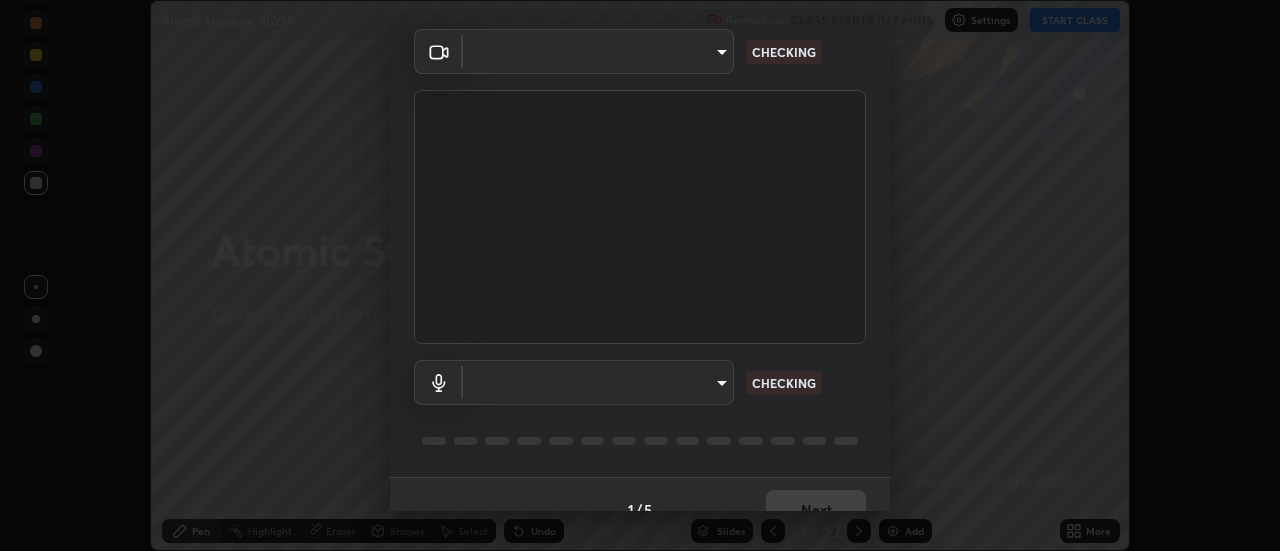type on "abd1dd8f698bdb7170c938d45ed7c5a449073cf79ef4f8923fa8d1de0ad96843" 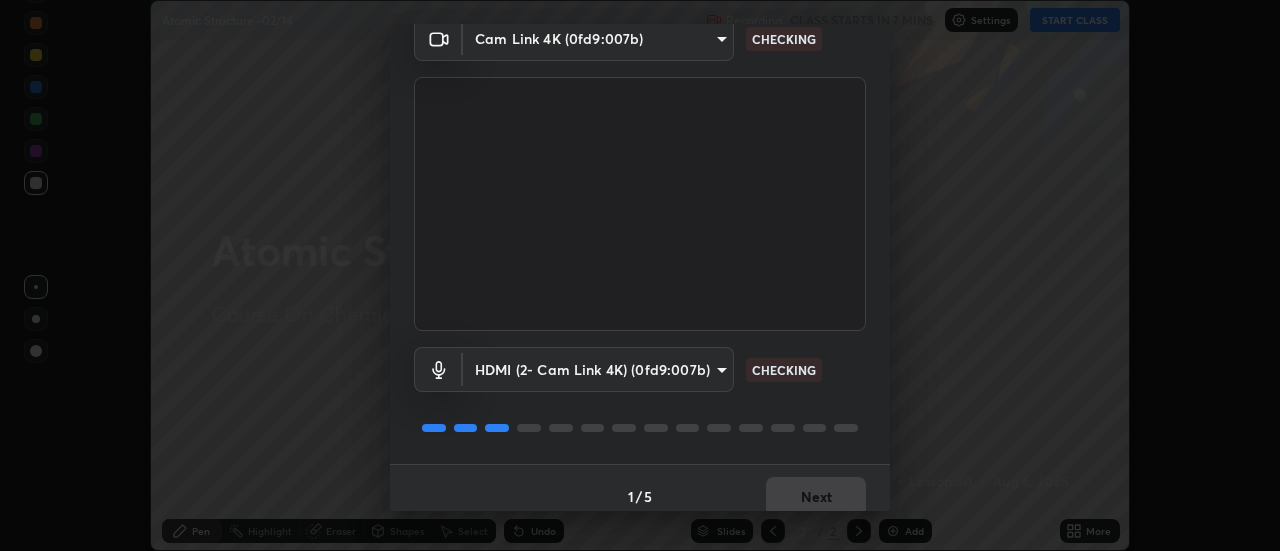 scroll, scrollTop: 105, scrollLeft: 0, axis: vertical 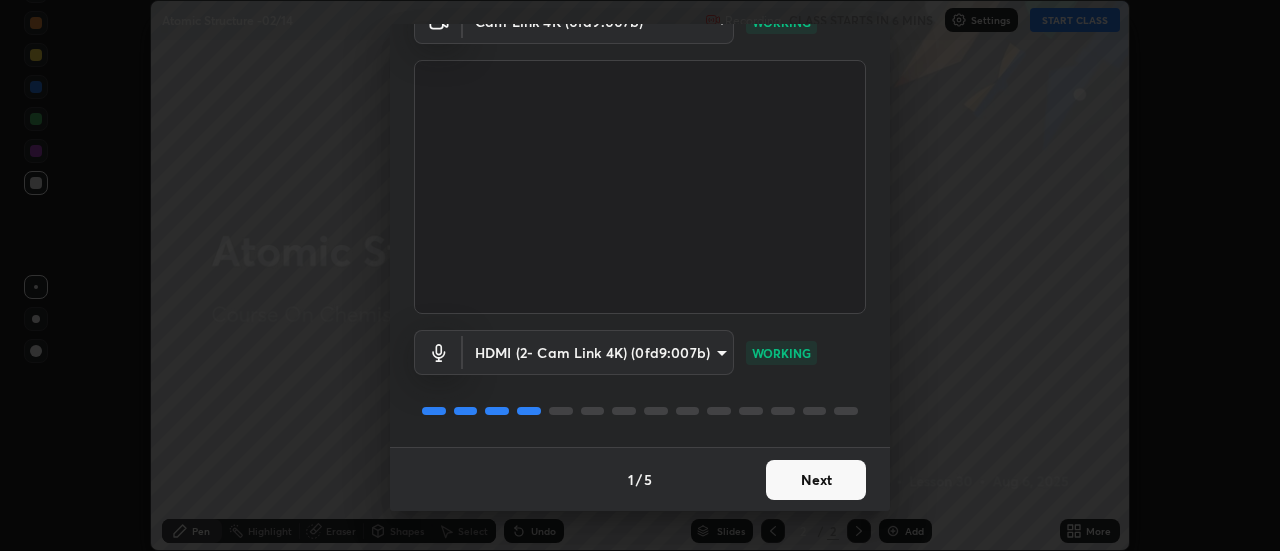 click on "Next" at bounding box center [816, 480] 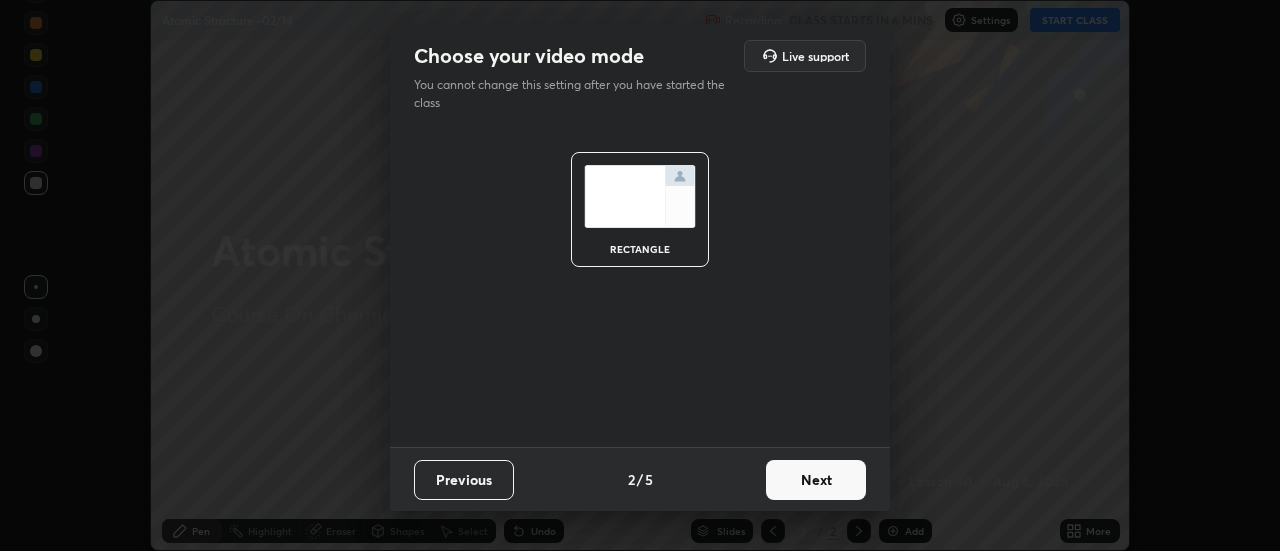 scroll, scrollTop: 0, scrollLeft: 0, axis: both 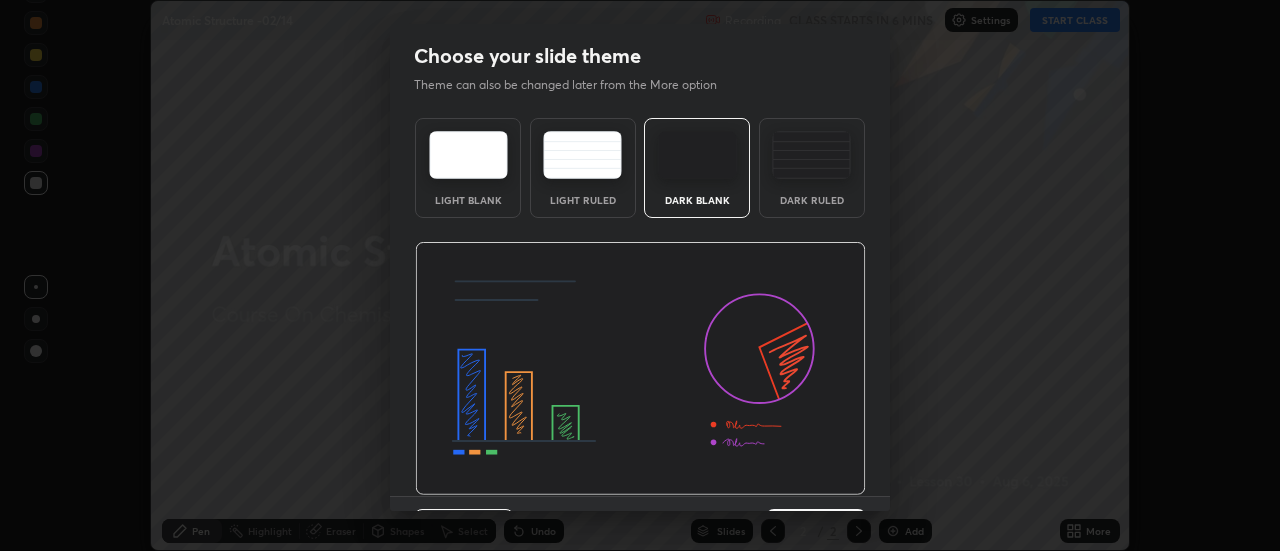 click at bounding box center (640, 369) 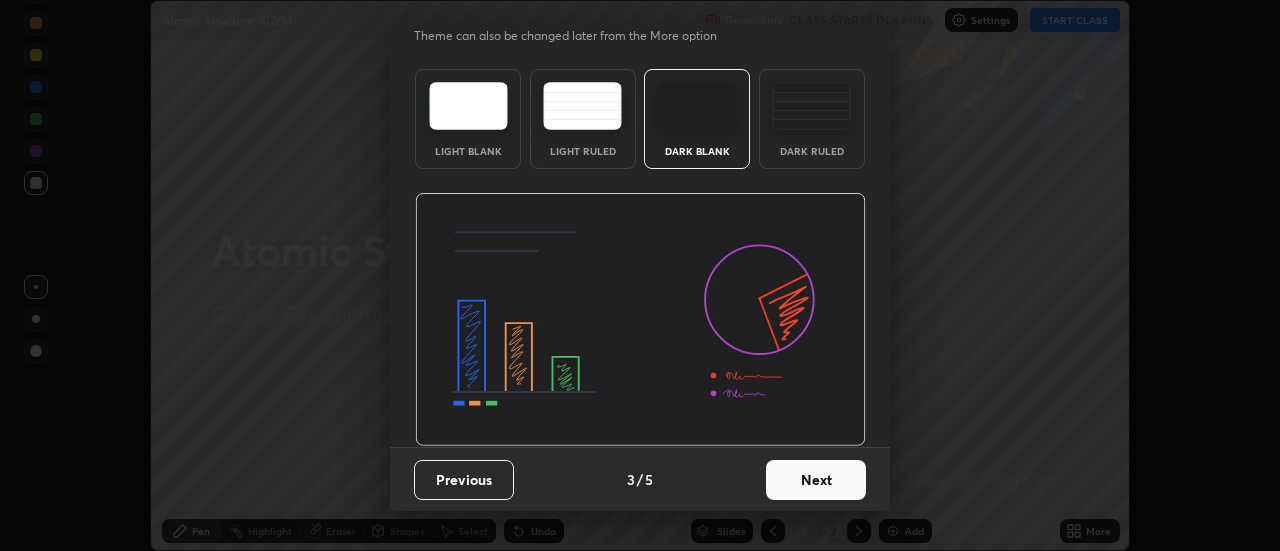 click on "Next" at bounding box center [816, 480] 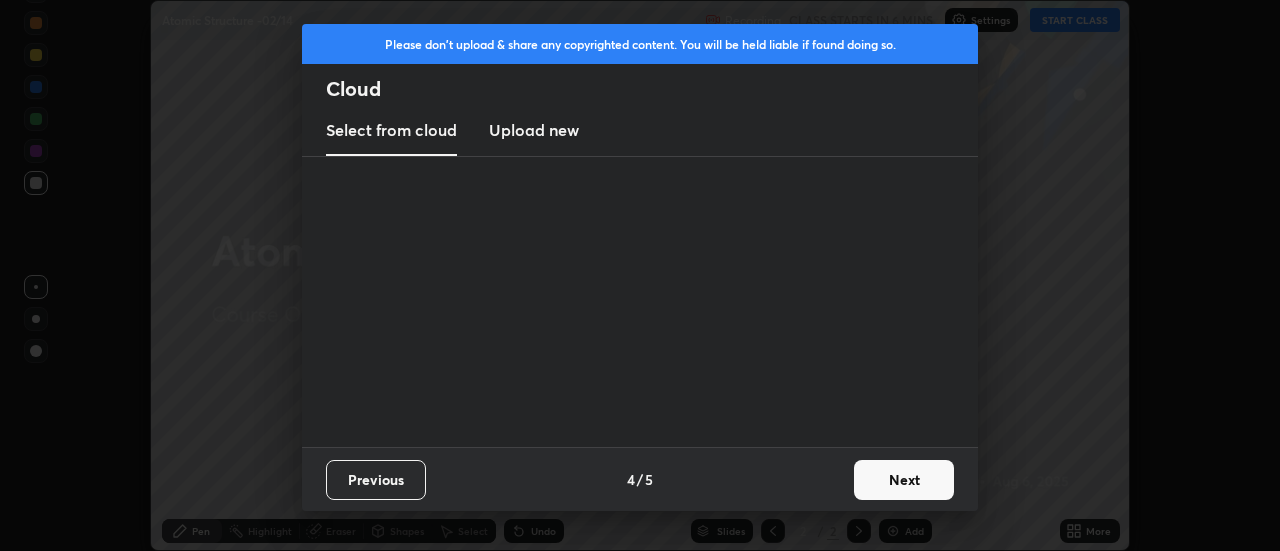 scroll, scrollTop: 0, scrollLeft: 0, axis: both 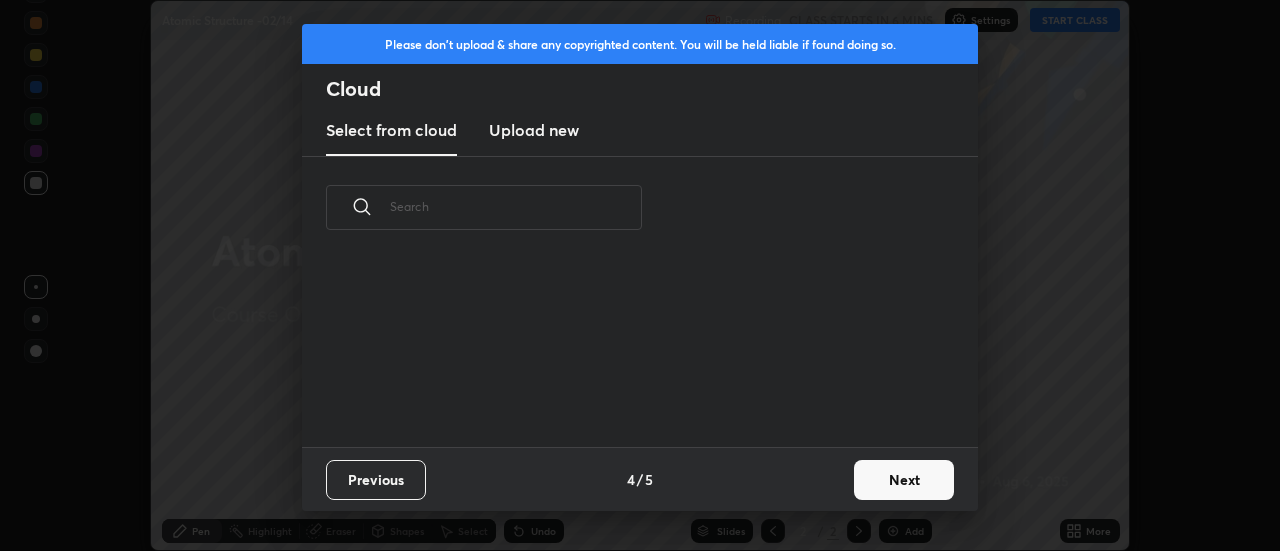 click on "Next" at bounding box center (904, 480) 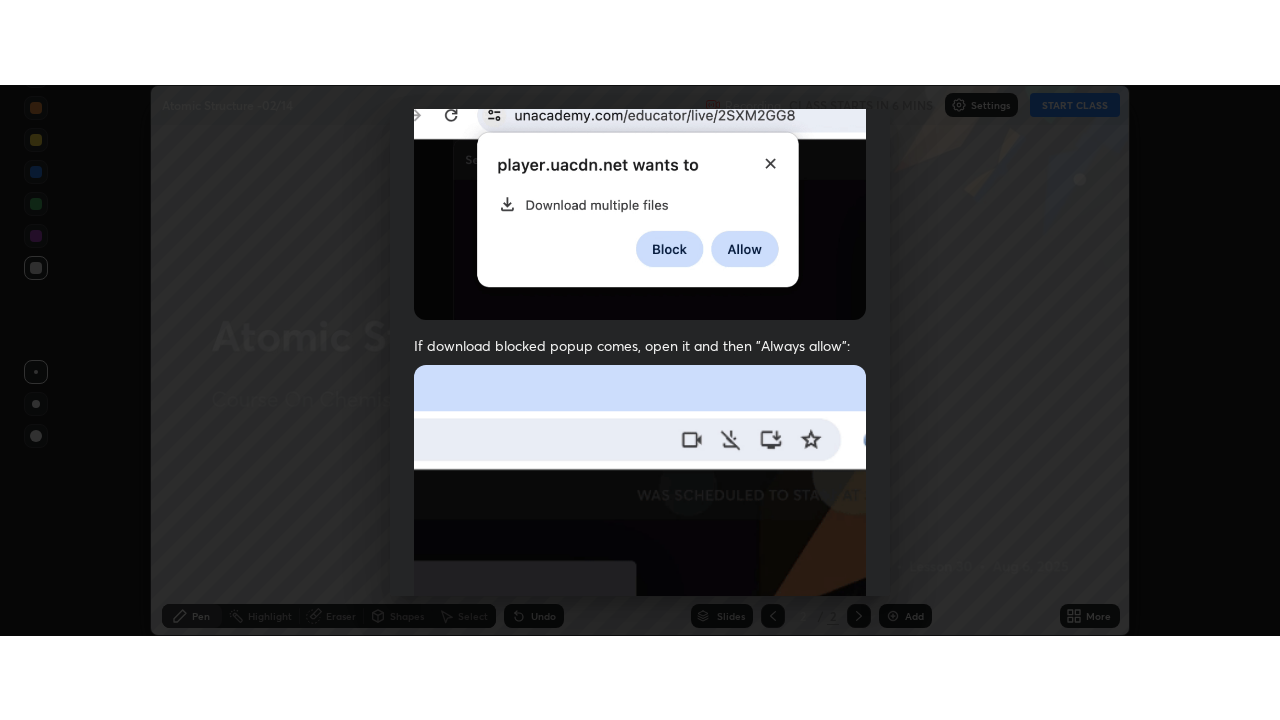scroll, scrollTop: 513, scrollLeft: 0, axis: vertical 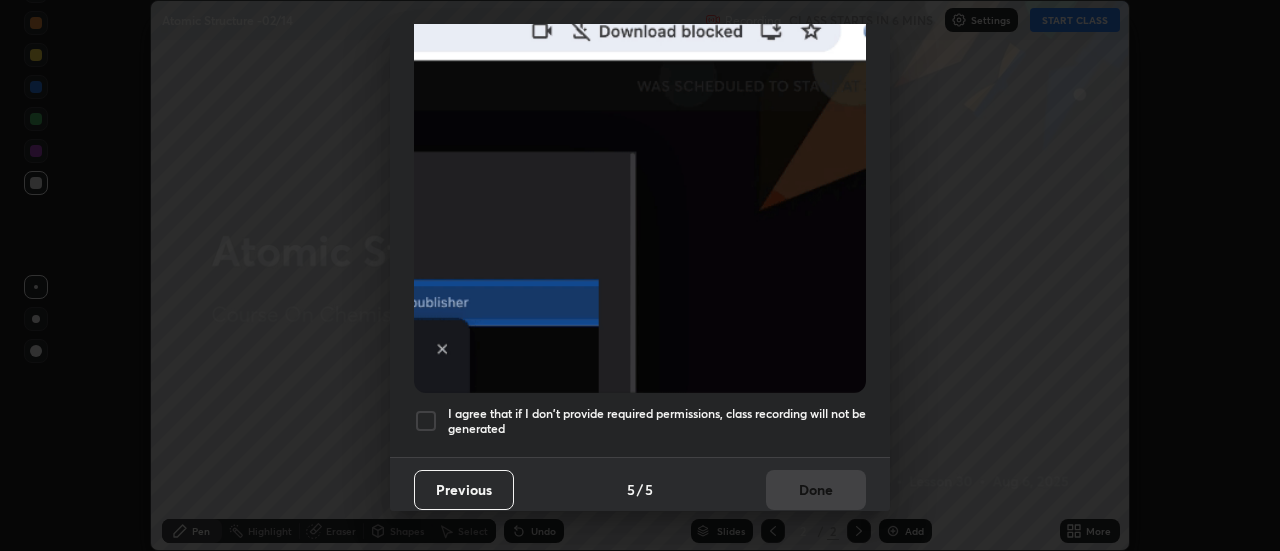 click at bounding box center (426, 421) 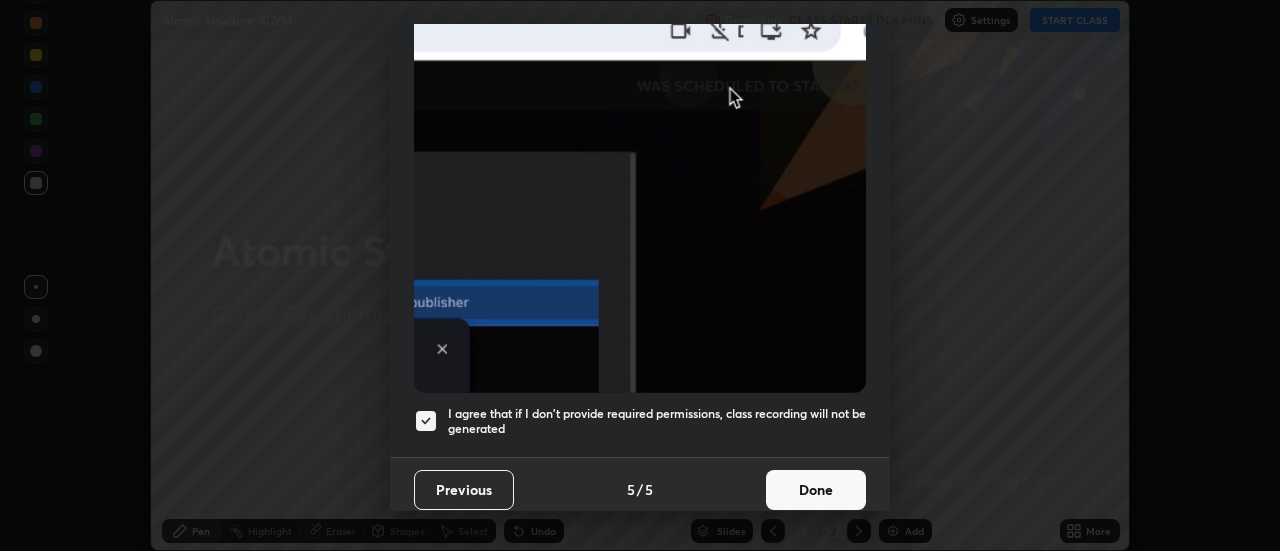 click on "Done" at bounding box center (816, 490) 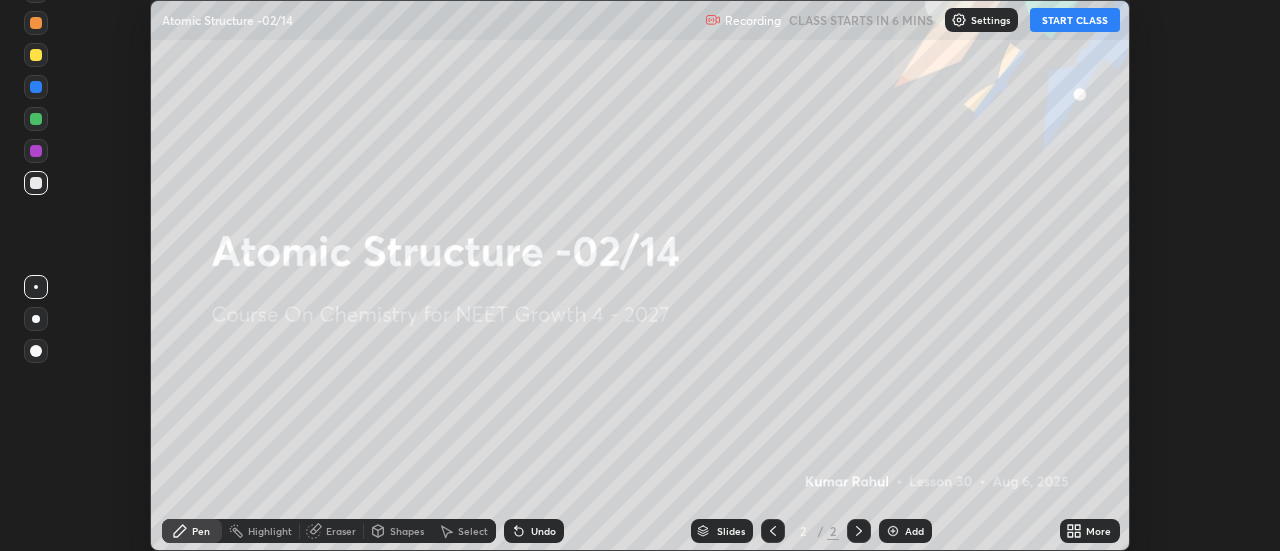 click on "More" at bounding box center (1090, 531) 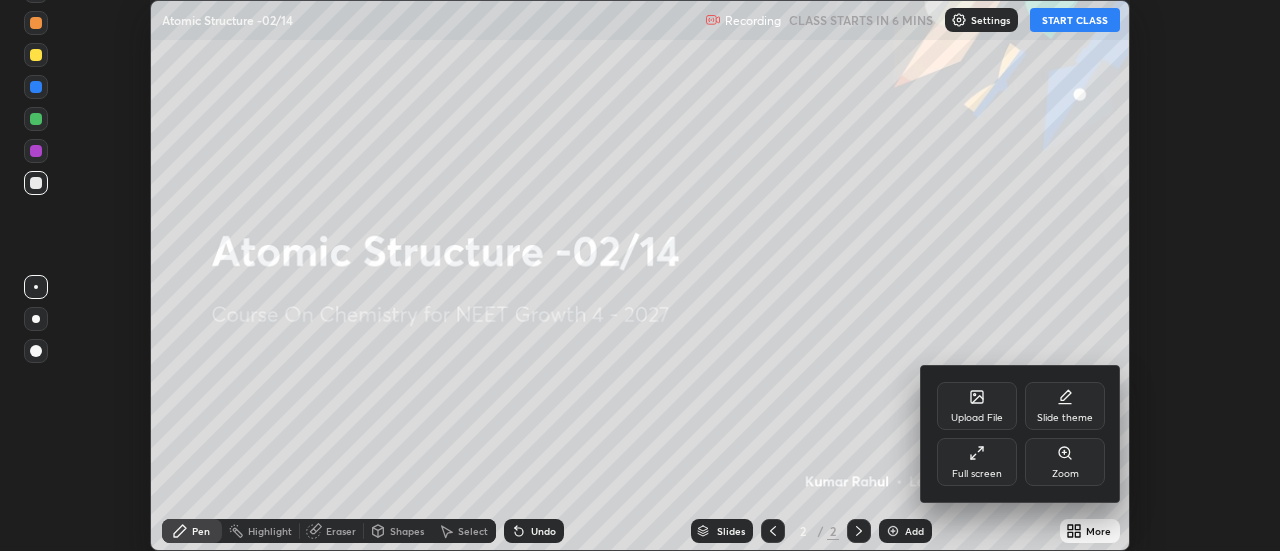 click on "Full screen" at bounding box center (977, 462) 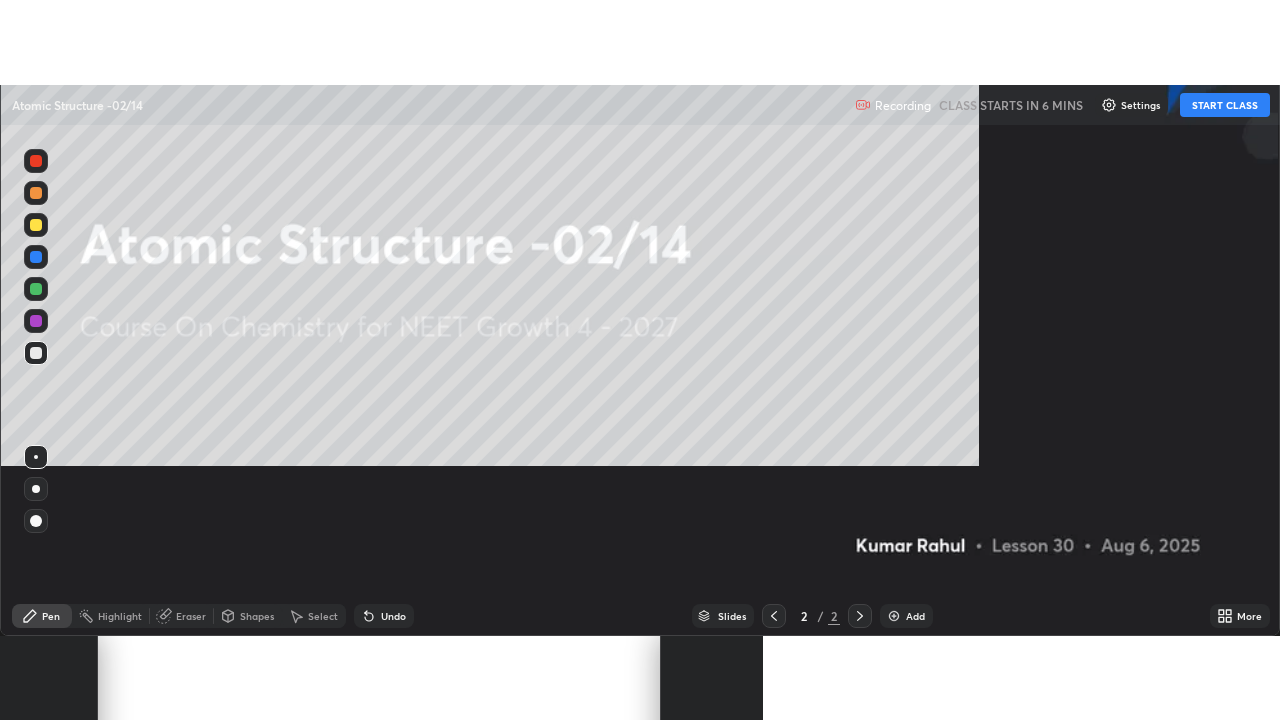 scroll, scrollTop: 99280, scrollLeft: 98720, axis: both 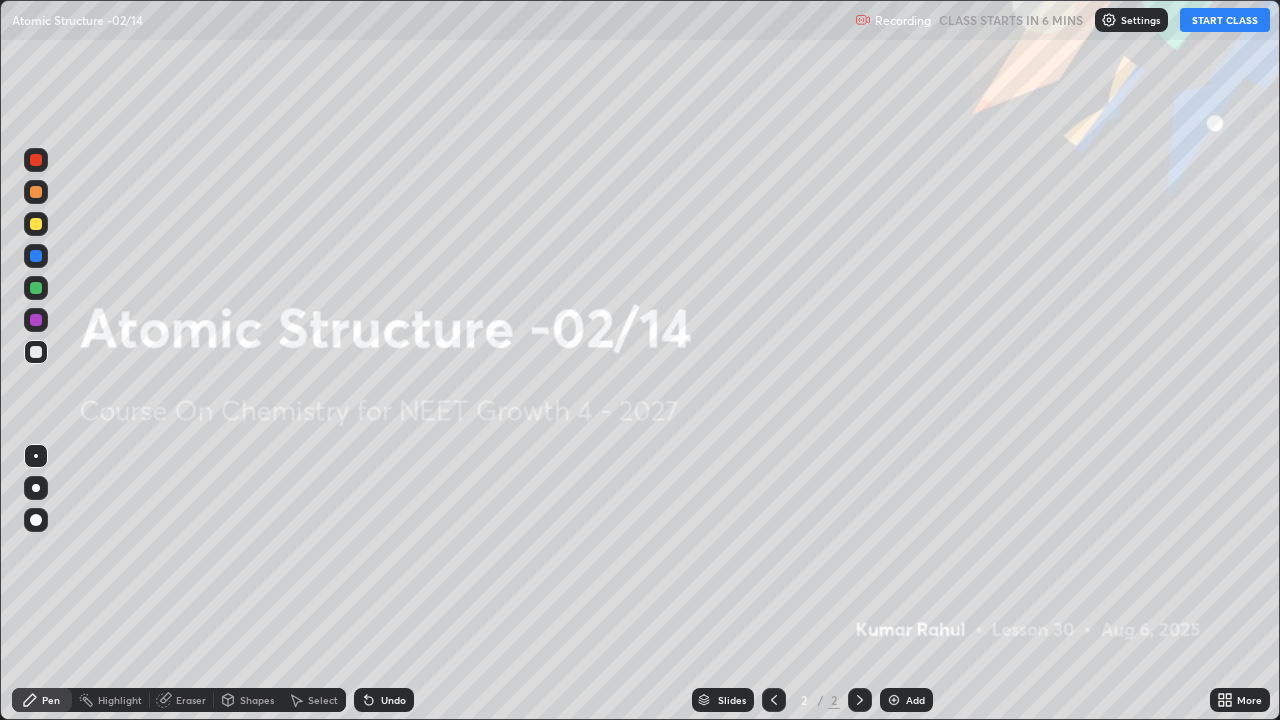 click at bounding box center [1109, 20] 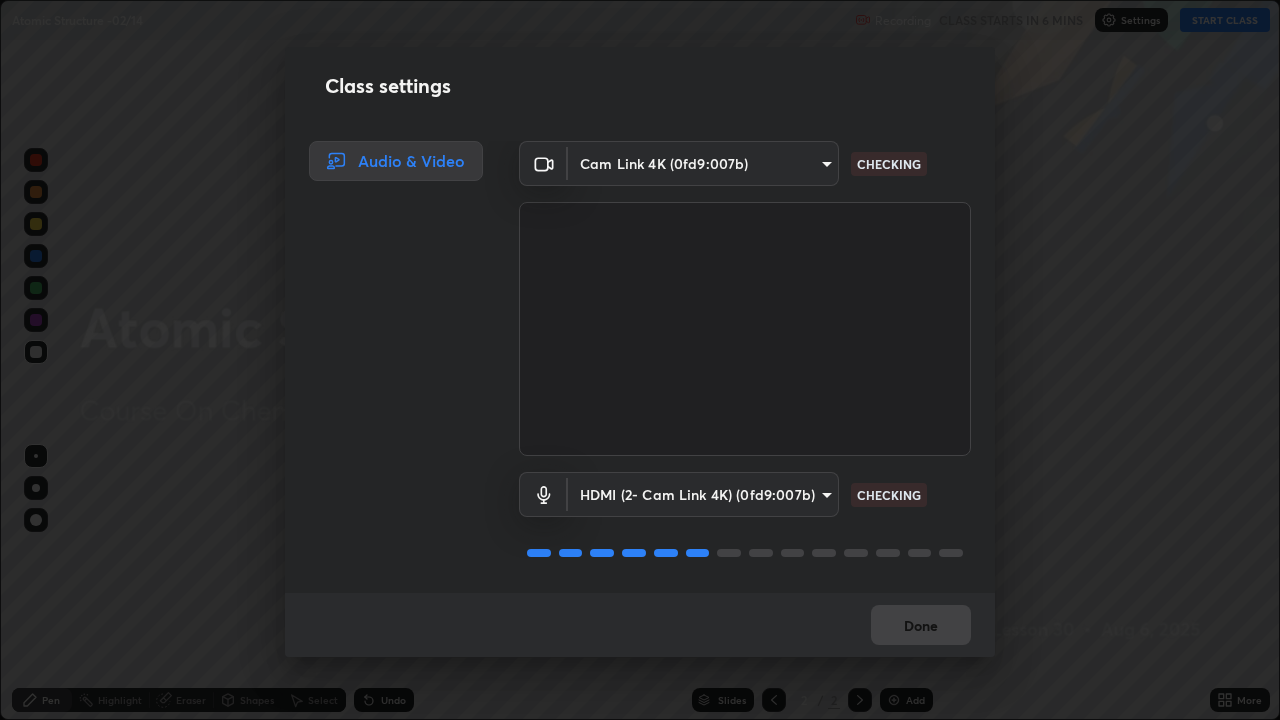 scroll, scrollTop: 2, scrollLeft: 0, axis: vertical 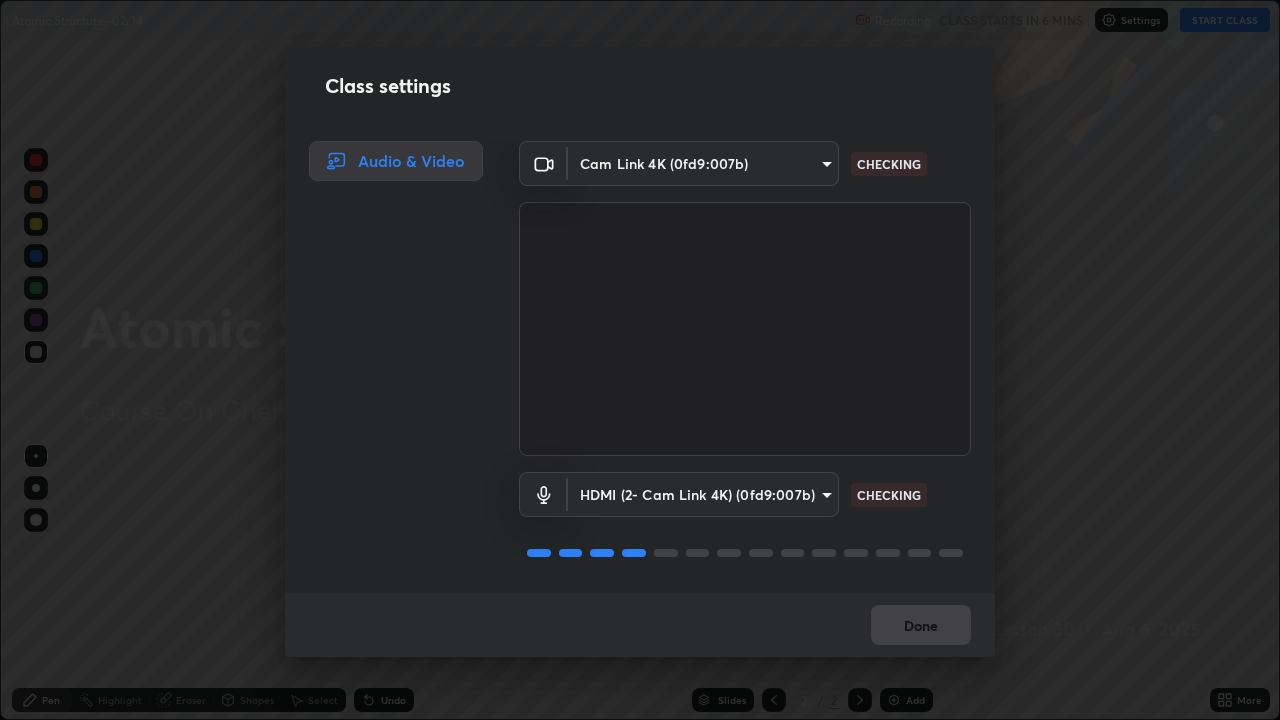 click on "Erase all Atomic Structure -[DATE] Recording CLASS STARTS IN 6 MINS Settings START CLASS Setting up your live class Atomic Structure -[DATE] • L30 of Course On Chemistry for NEET Growth 4 - 2027 [FIRST] [LAST] Pen Highlight Eraser Shapes Select Undo Slides 2 / 2 Add More No doubts shared Encourage your learners to ask a doubt for better clarity Report an issue Reason for reporting Buffering Chat not working Audio - Video sync issue Educator video quality low ​ Attach an image Report Class settings Audio & Video Cam Link 4K (0fd9:007b) [USER_ID] CHECKING HDMI (2- Cam Link 4K) (0fd9:007b) [USER_ID] CHECKING Done" at bounding box center (640, 360) 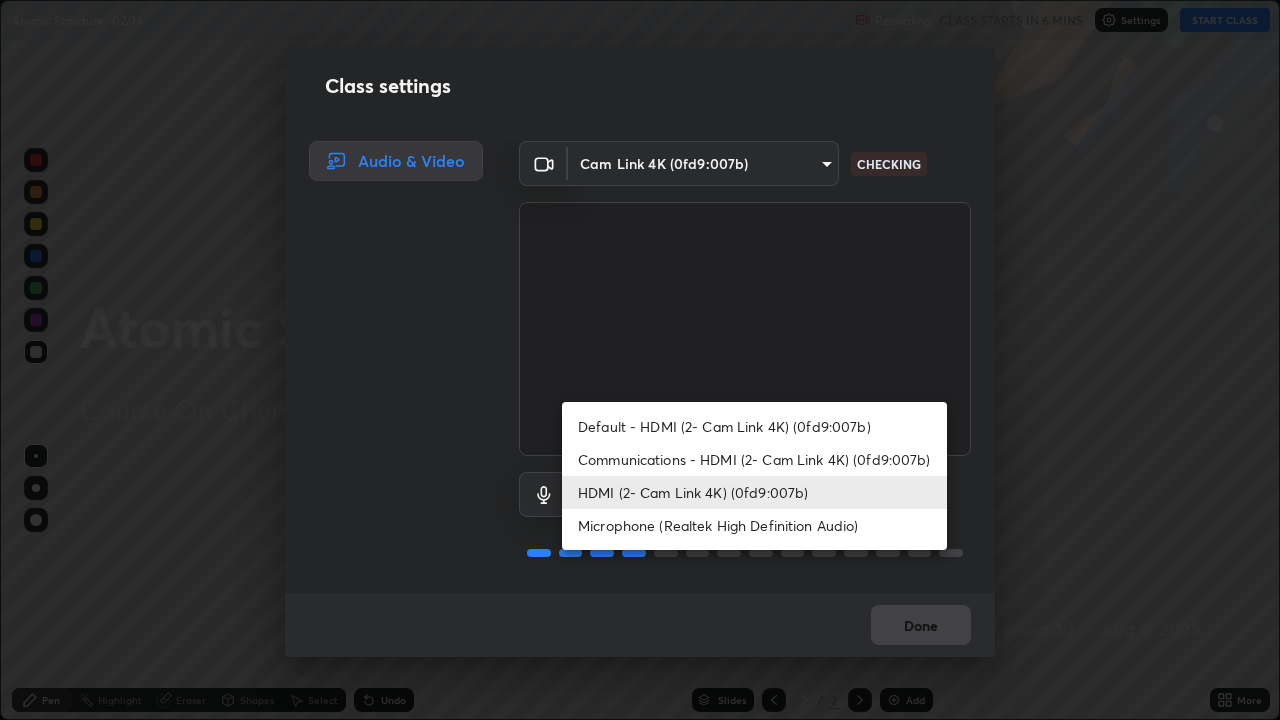 click on "HDMI (2- Cam Link 4K) (0fd9:007b)" at bounding box center (754, 492) 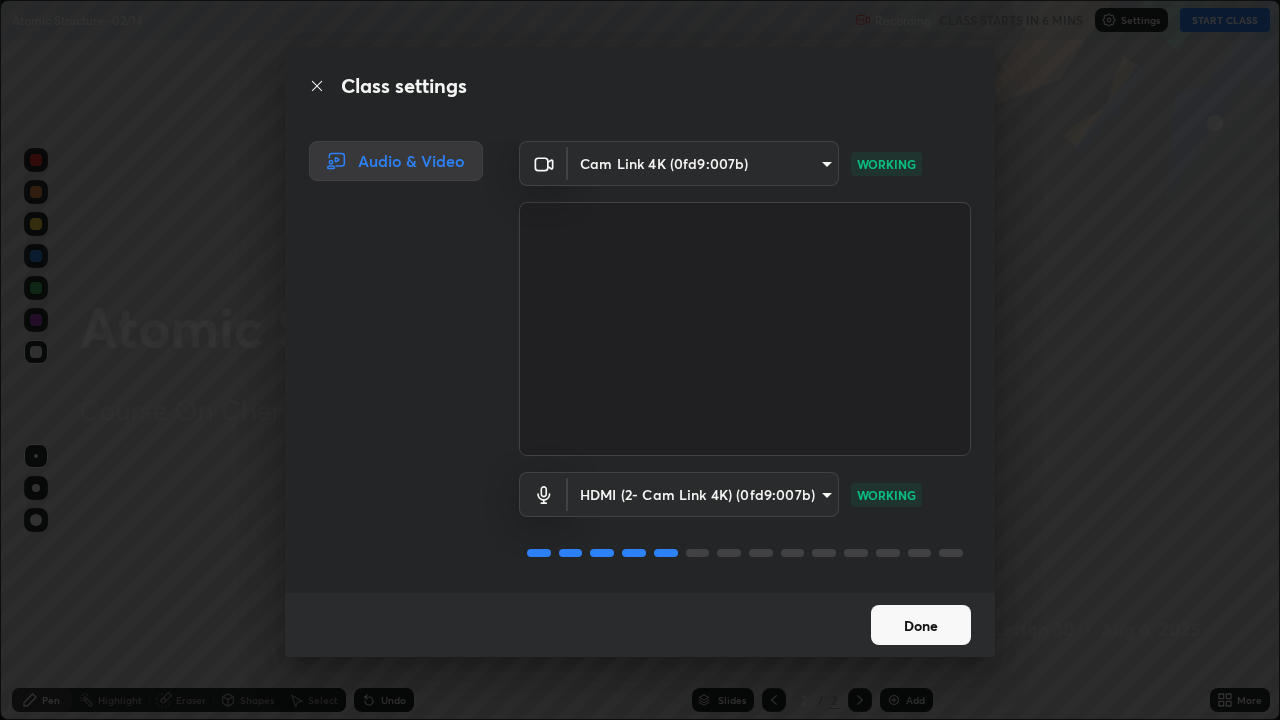 click on "Done" at bounding box center (921, 625) 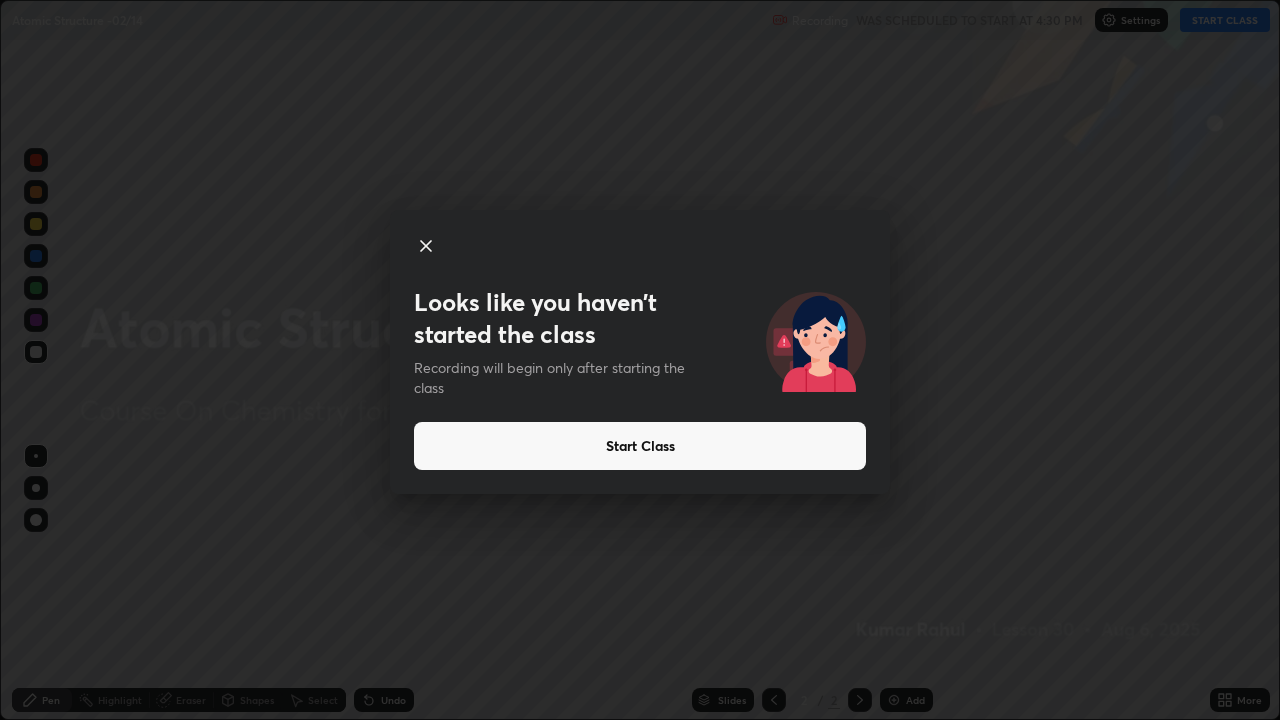 click on "Start Class" at bounding box center [640, 446] 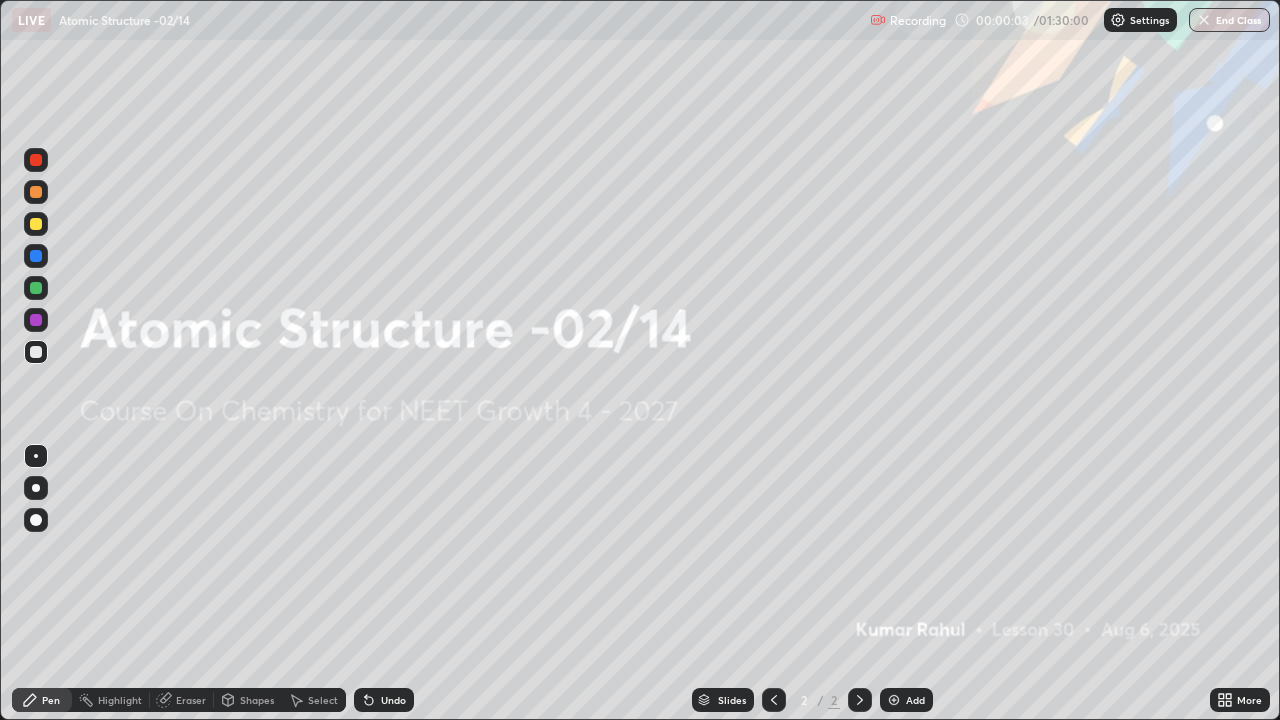 click on "Add" at bounding box center (915, 700) 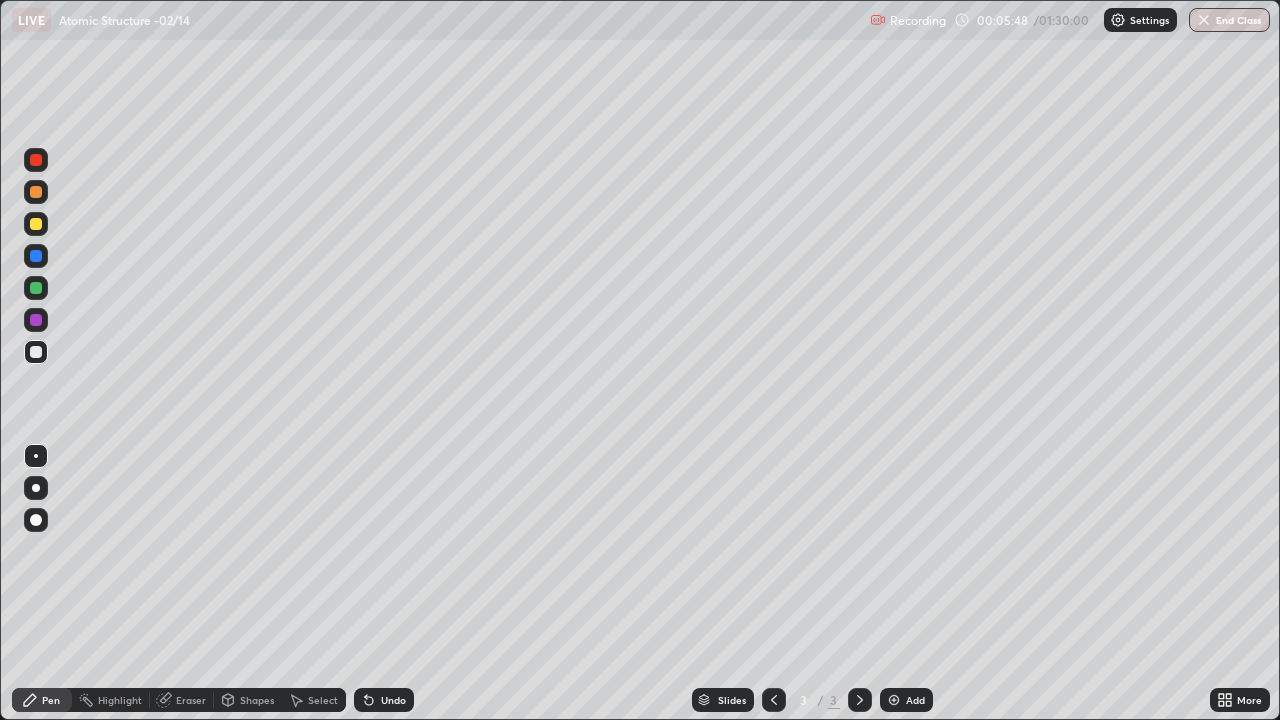 click at bounding box center (36, 488) 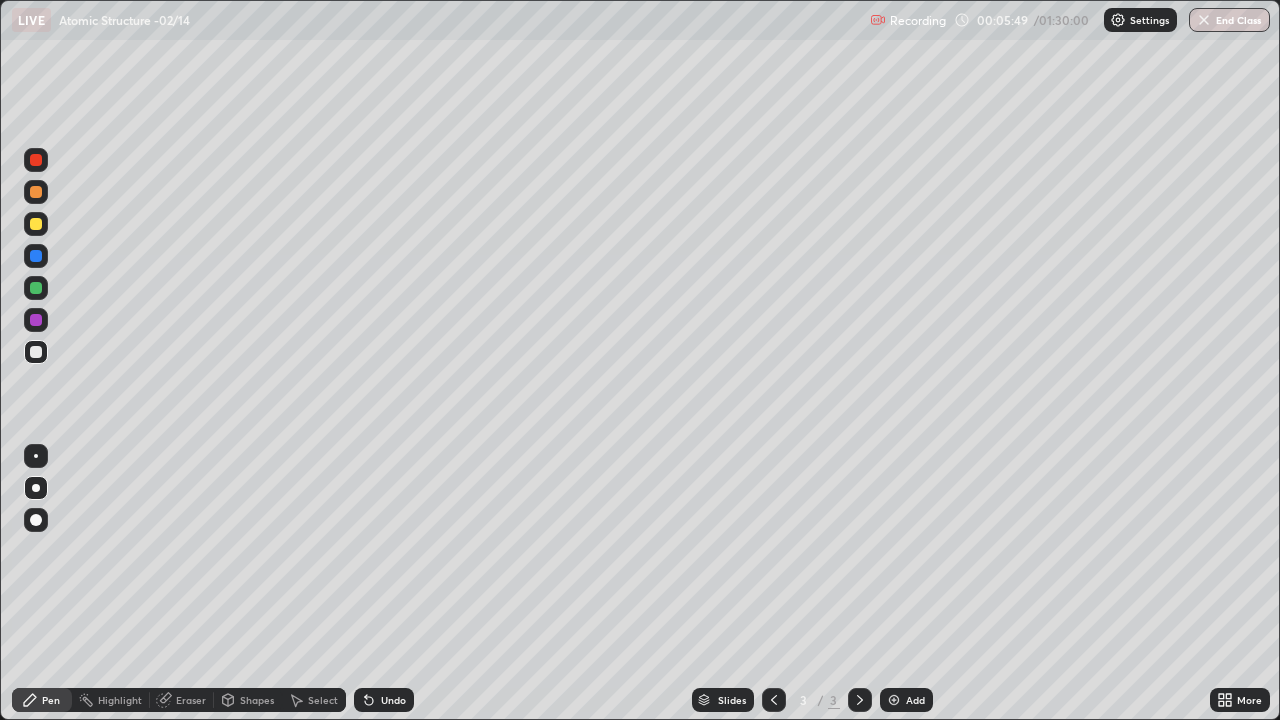 click at bounding box center [36, 488] 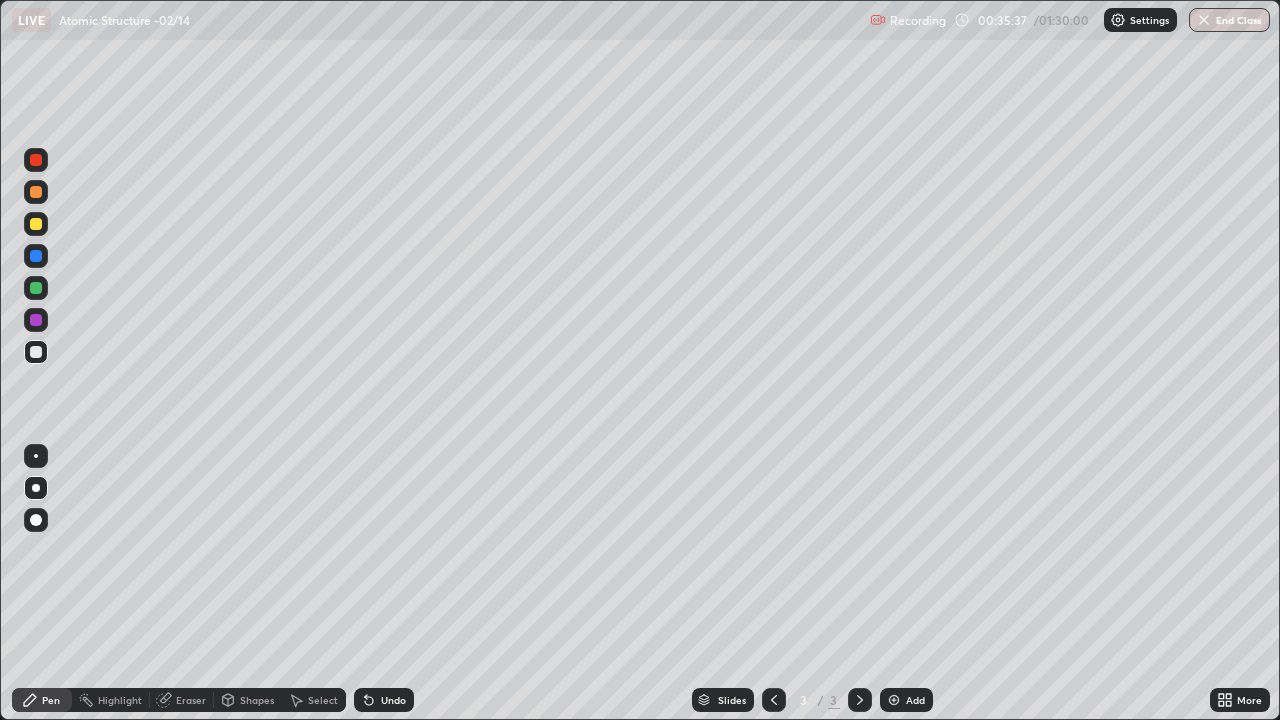 click 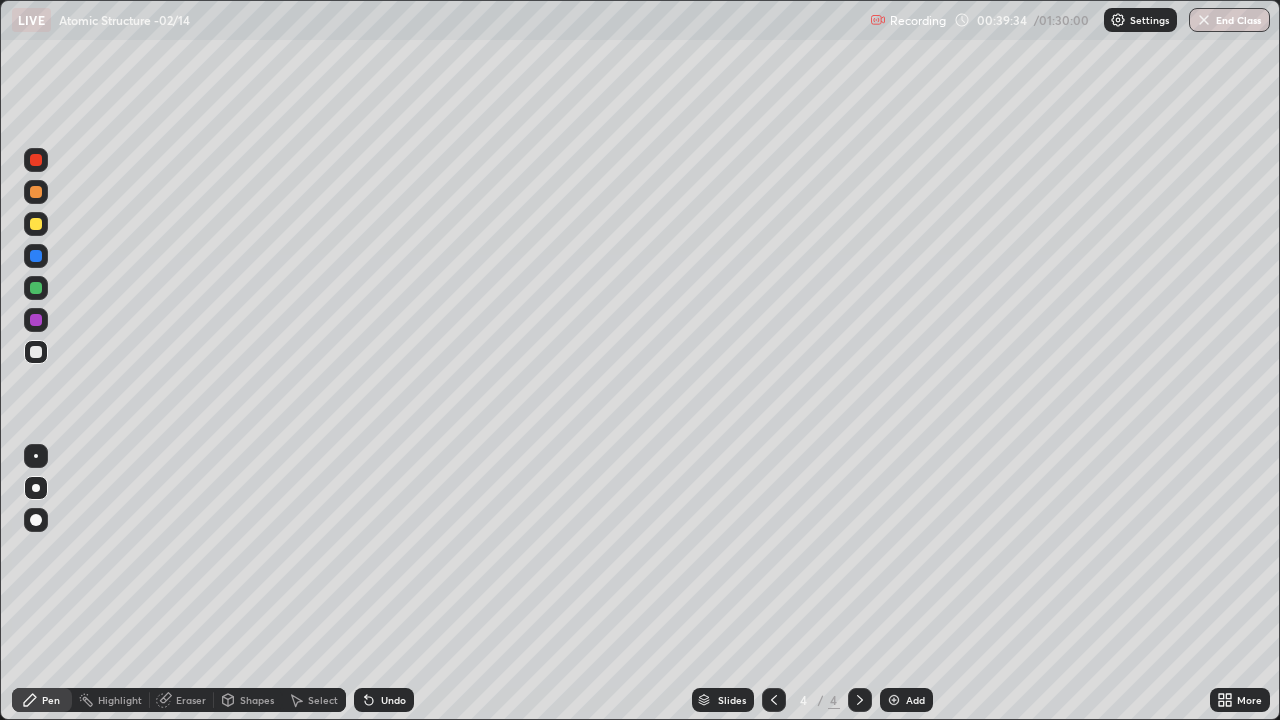 click at bounding box center [774, 700] 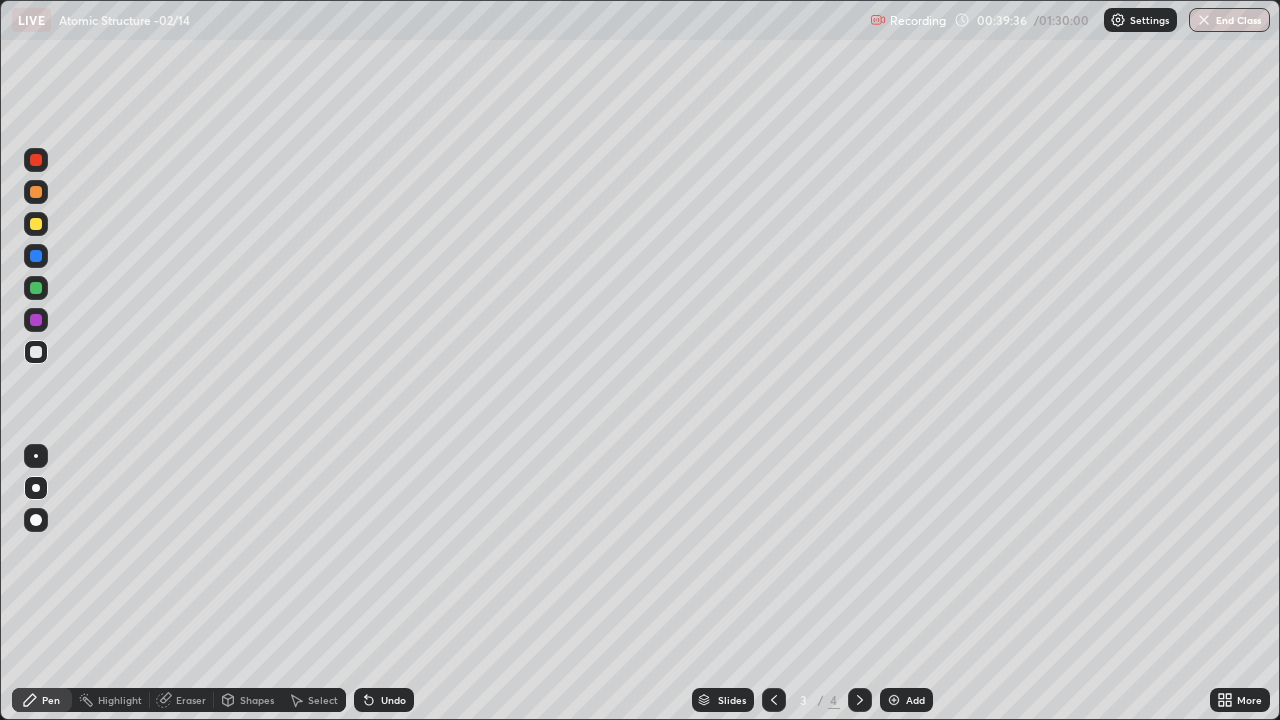 click at bounding box center (860, 700) 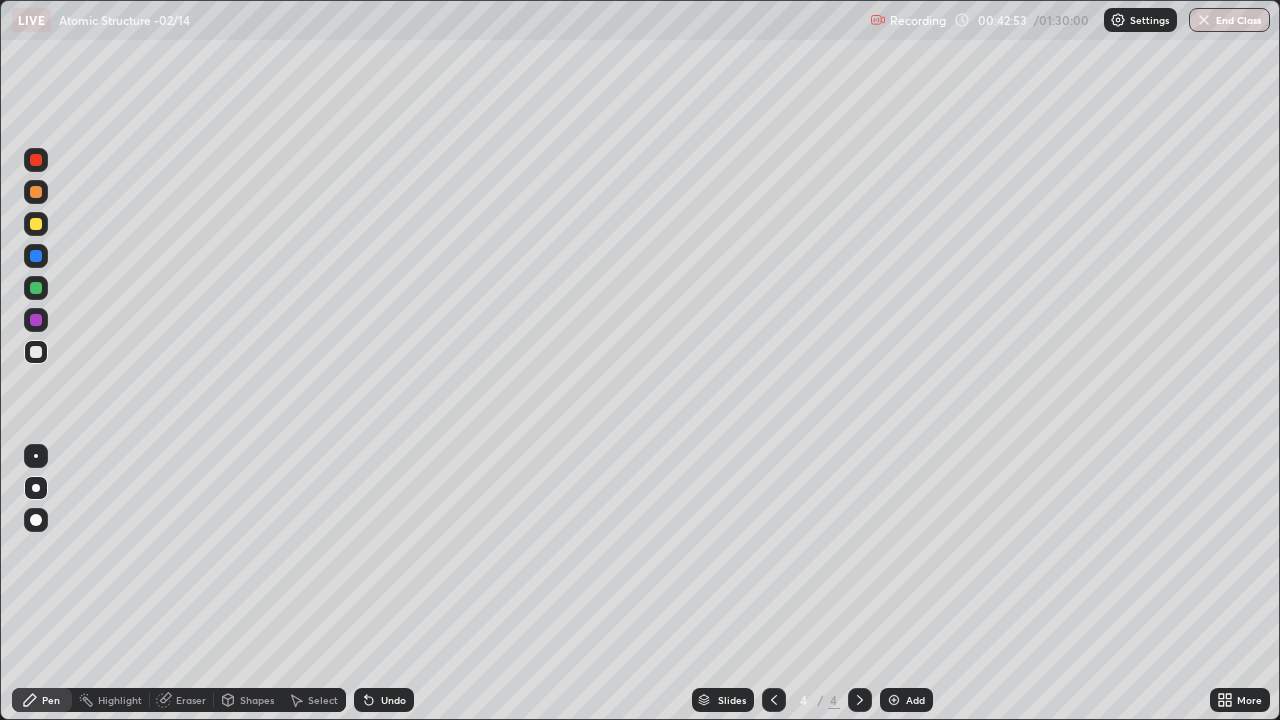 click at bounding box center (860, 700) 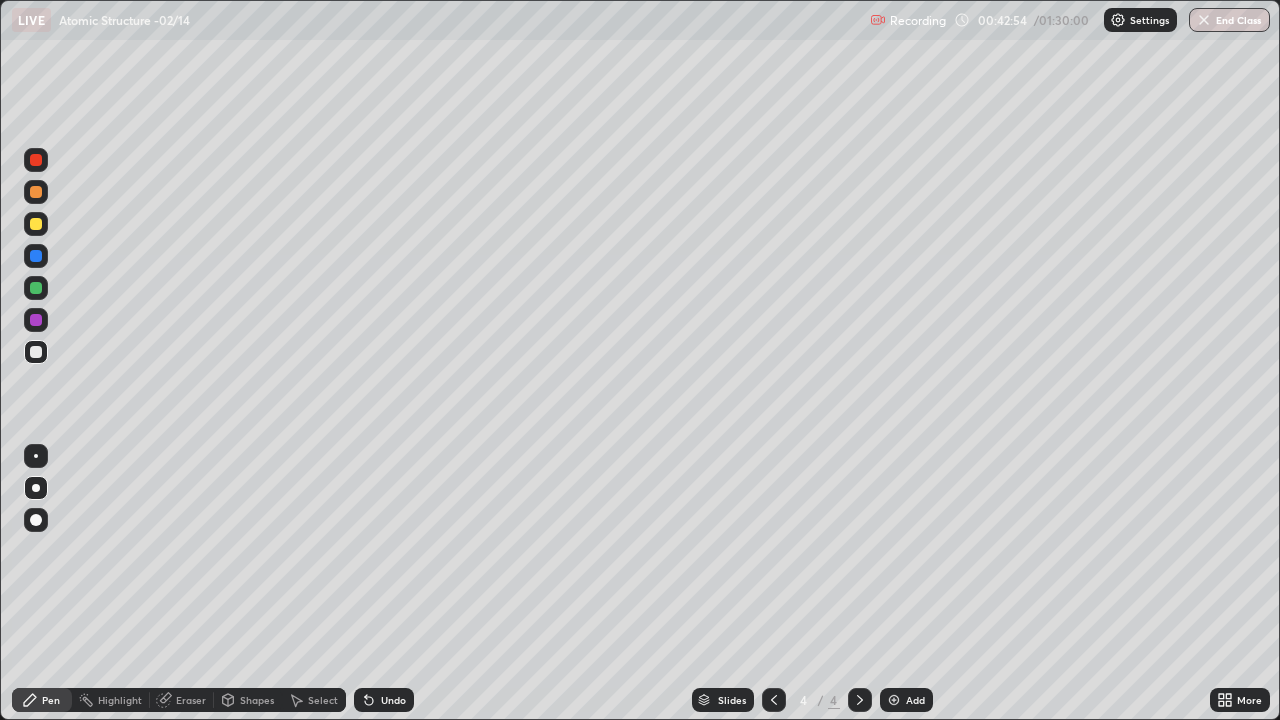 click on "Add" at bounding box center [915, 700] 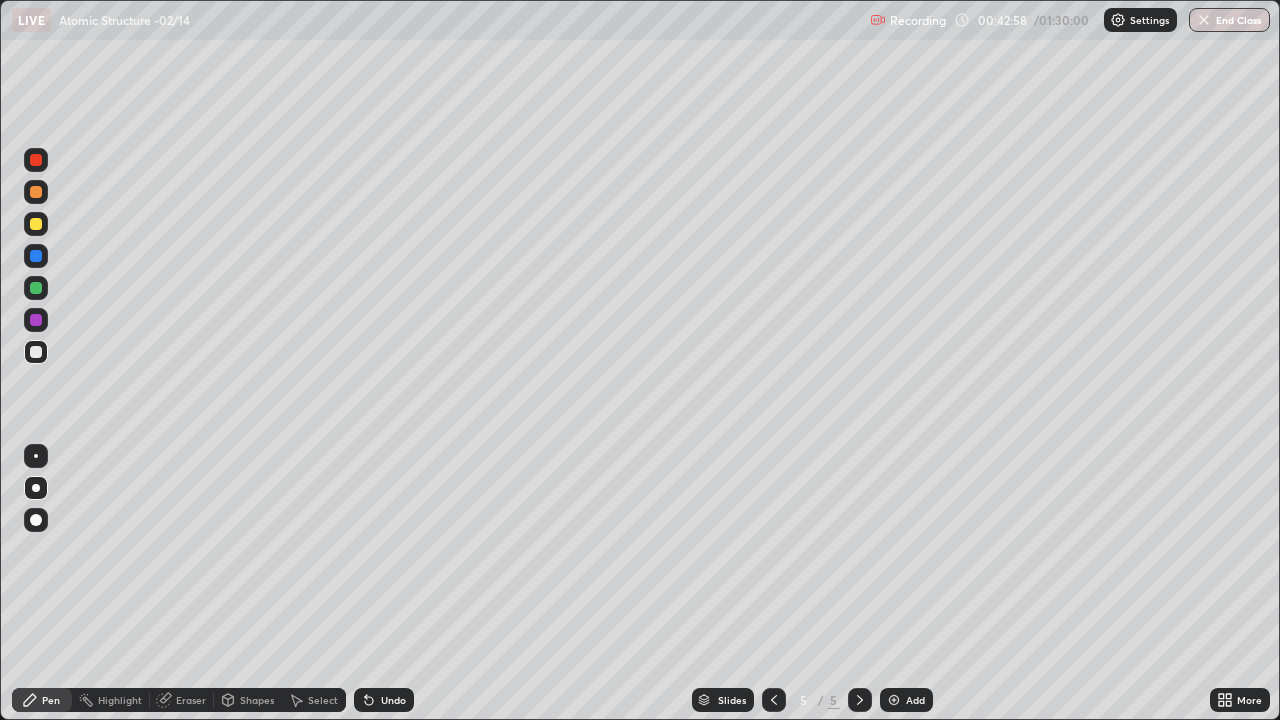 click 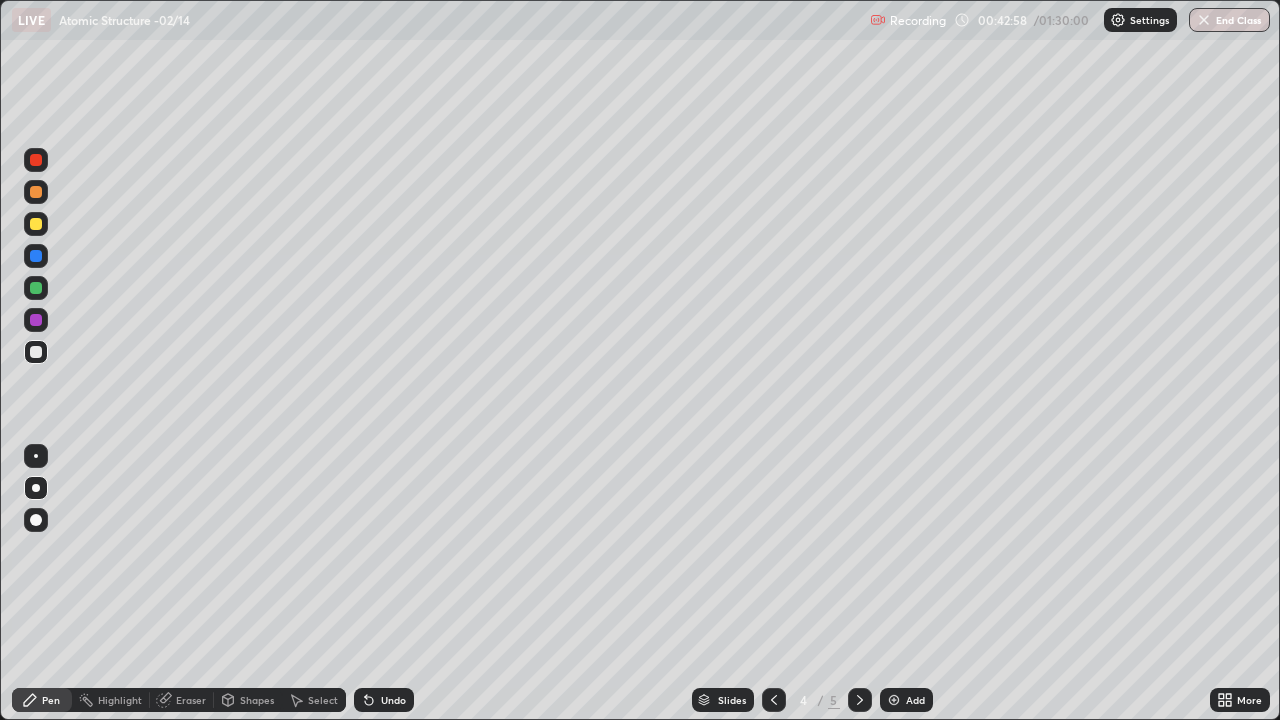 click 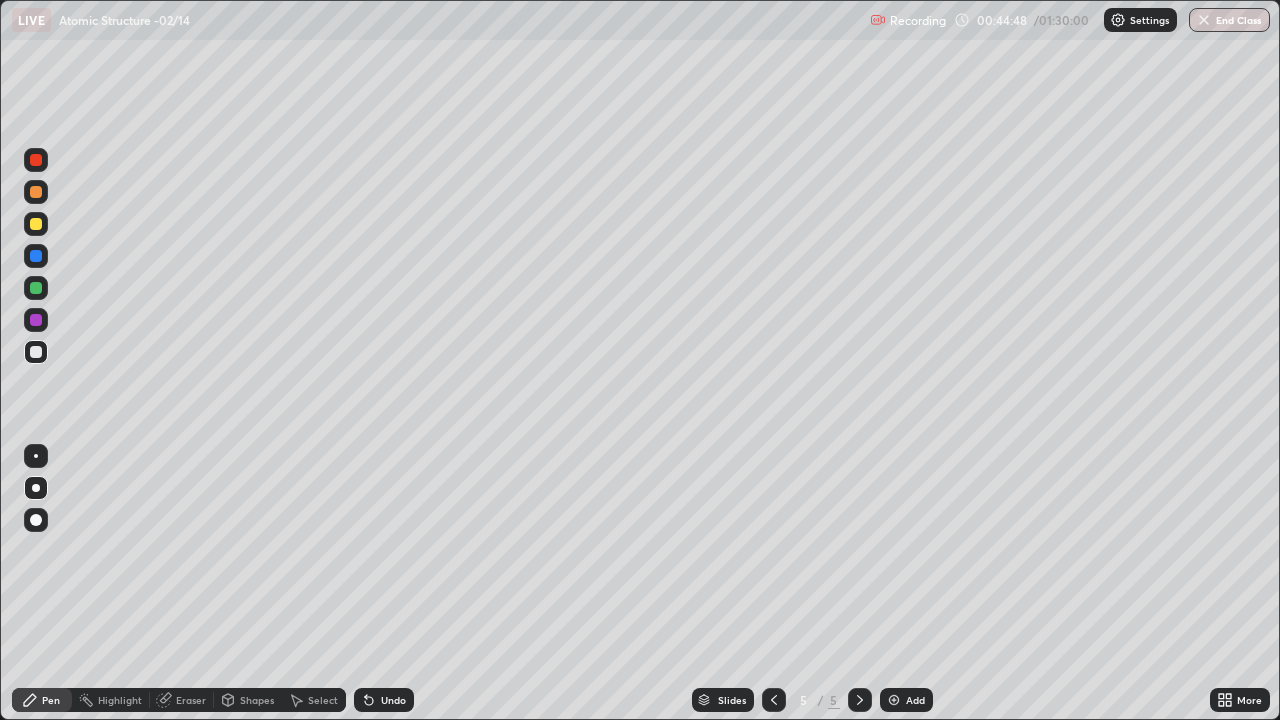 click 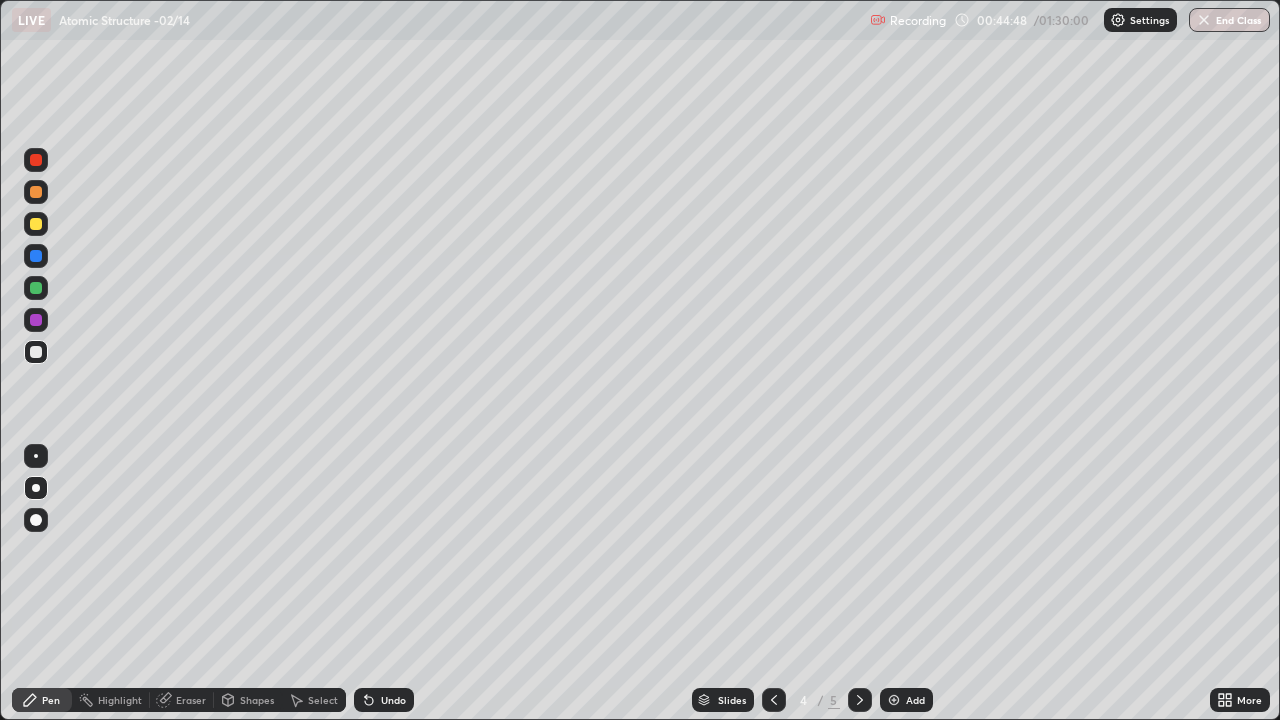 click 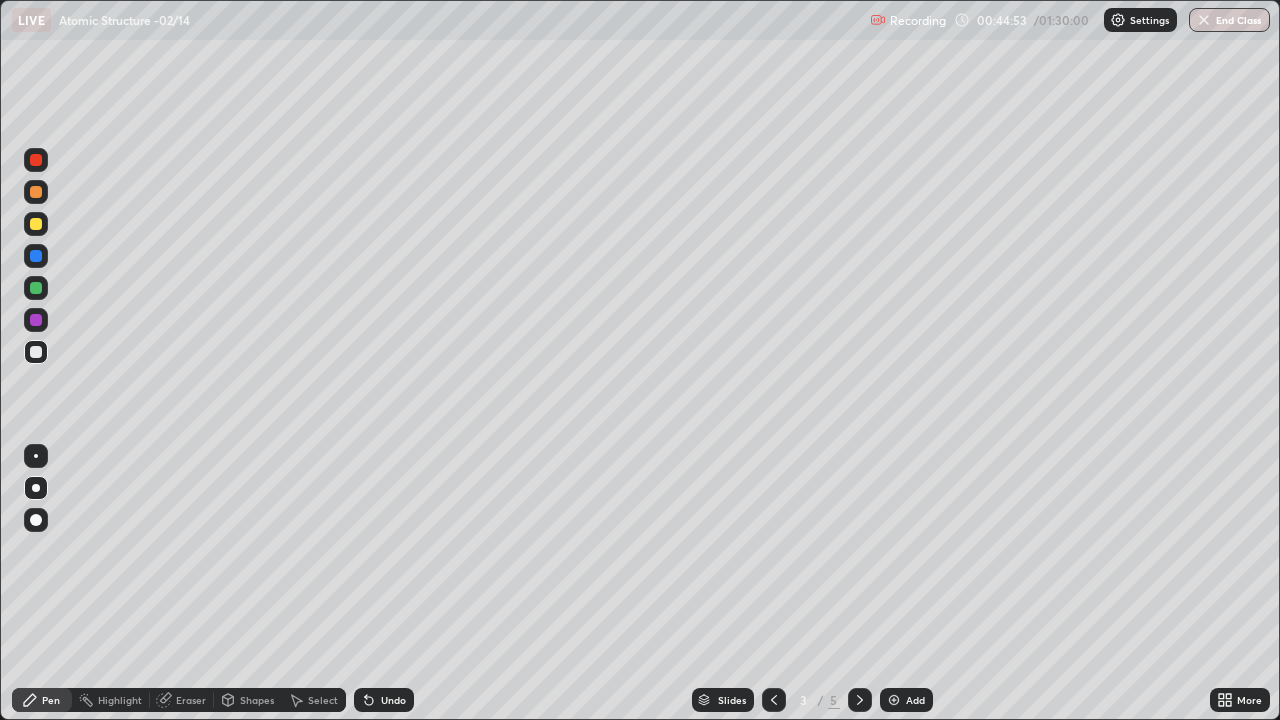 click 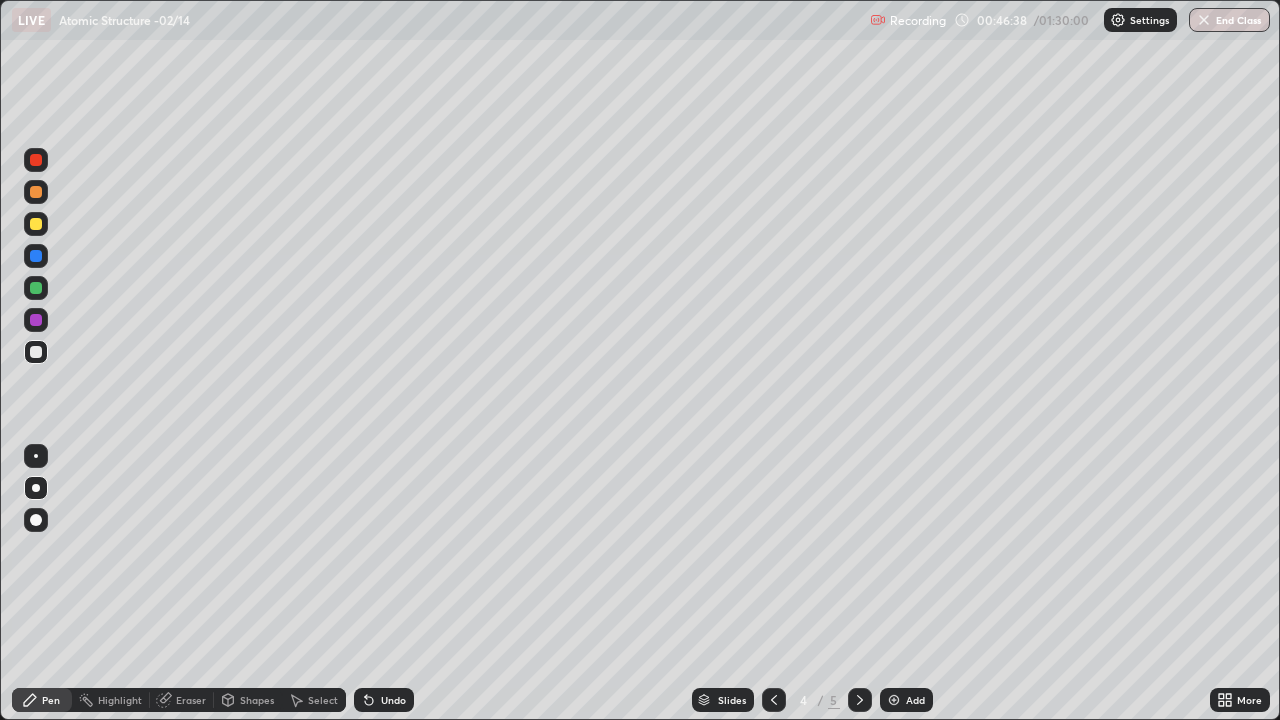 click 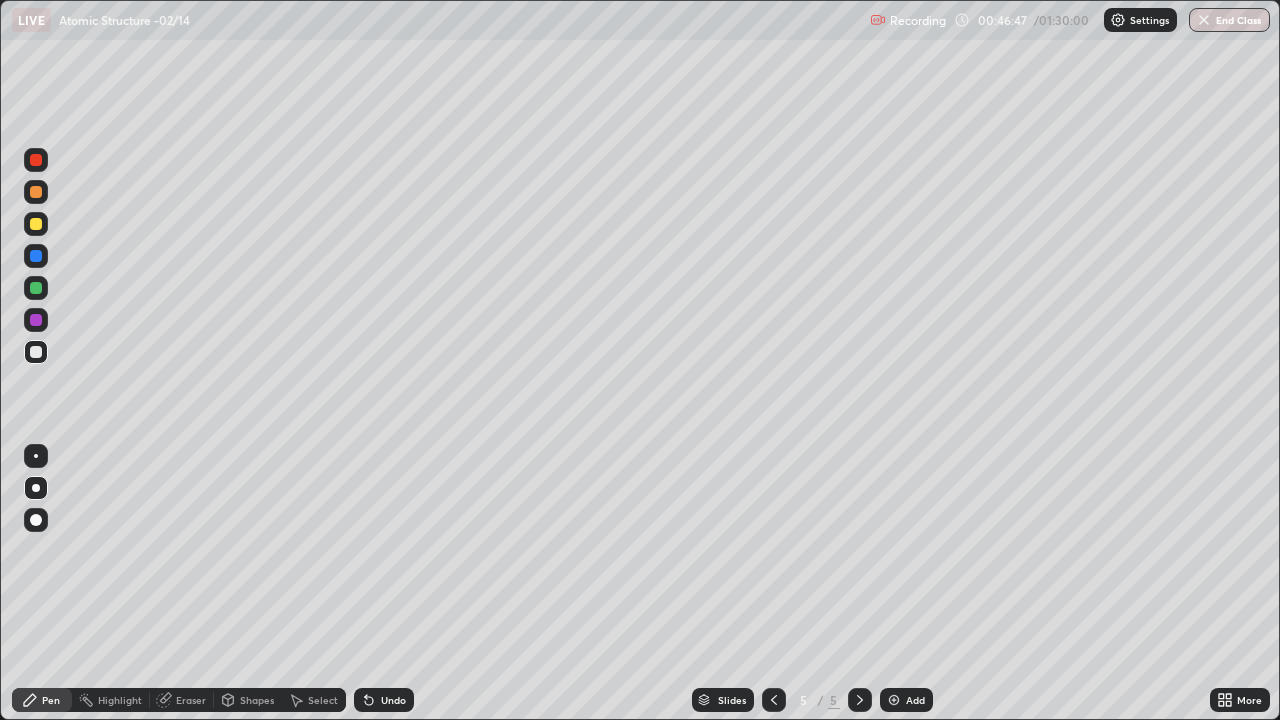 click on "Eraser" at bounding box center (182, 700) 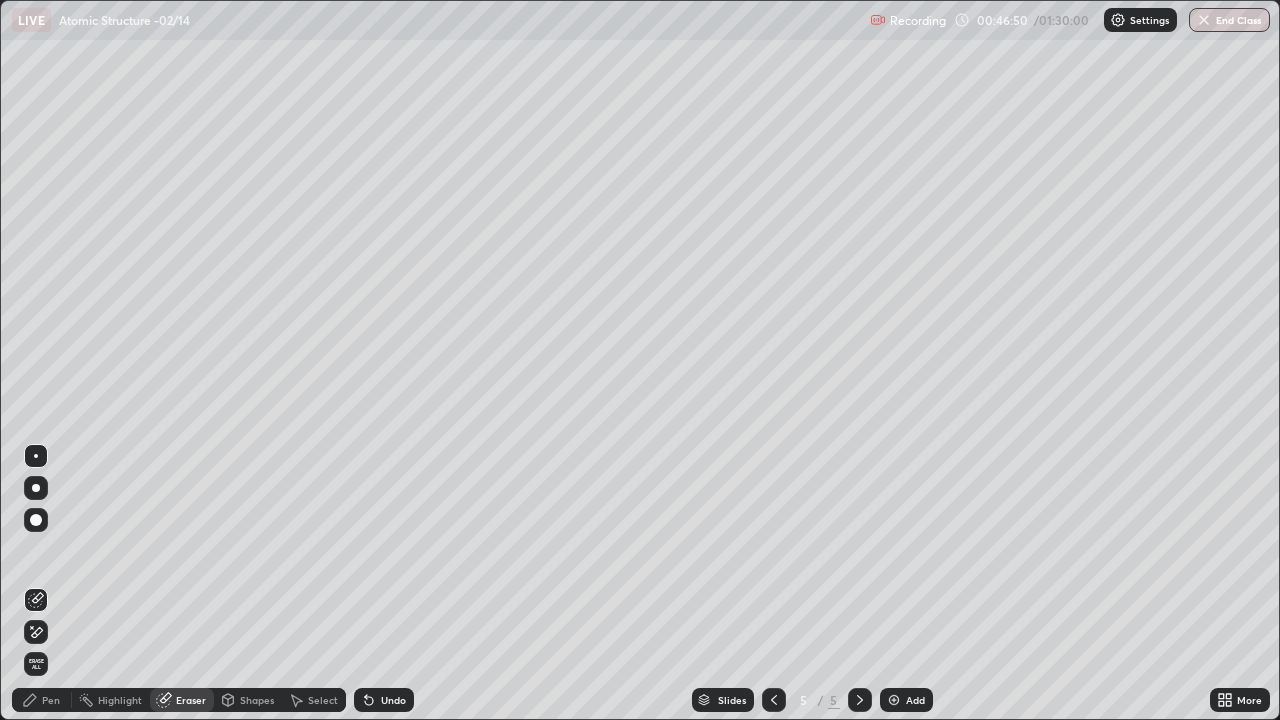 click on "Pen" at bounding box center [51, 700] 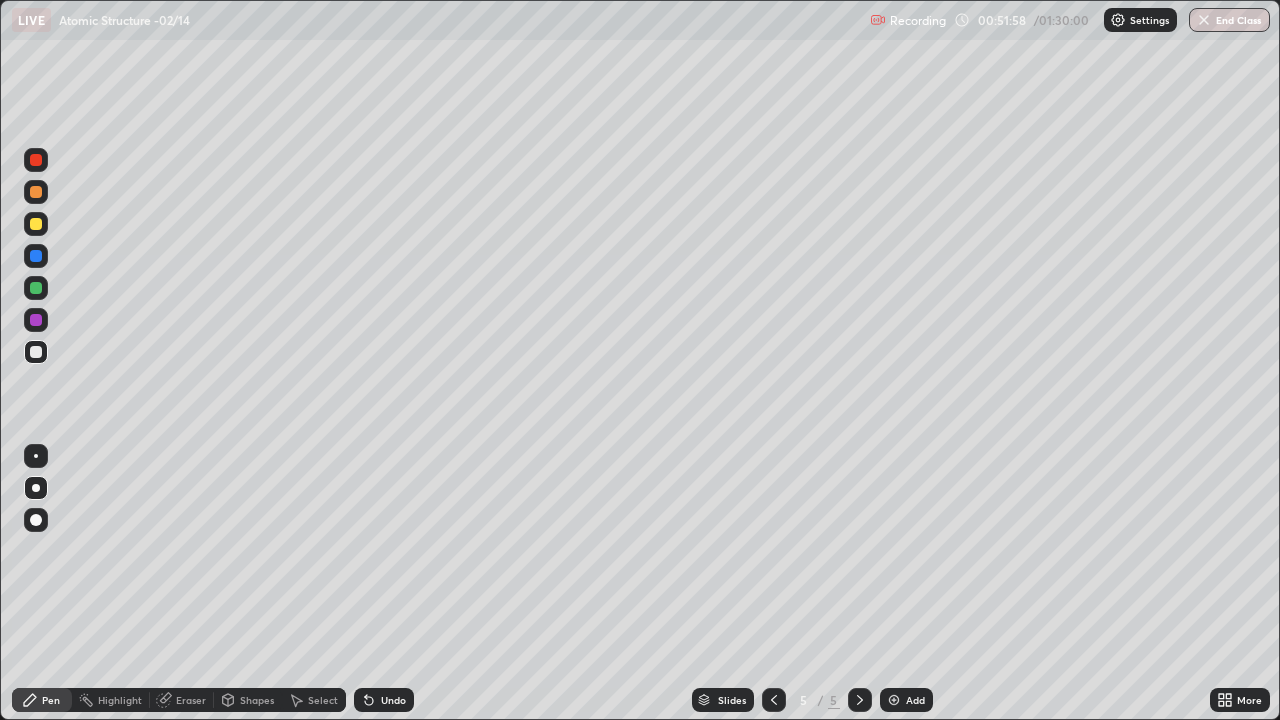 click 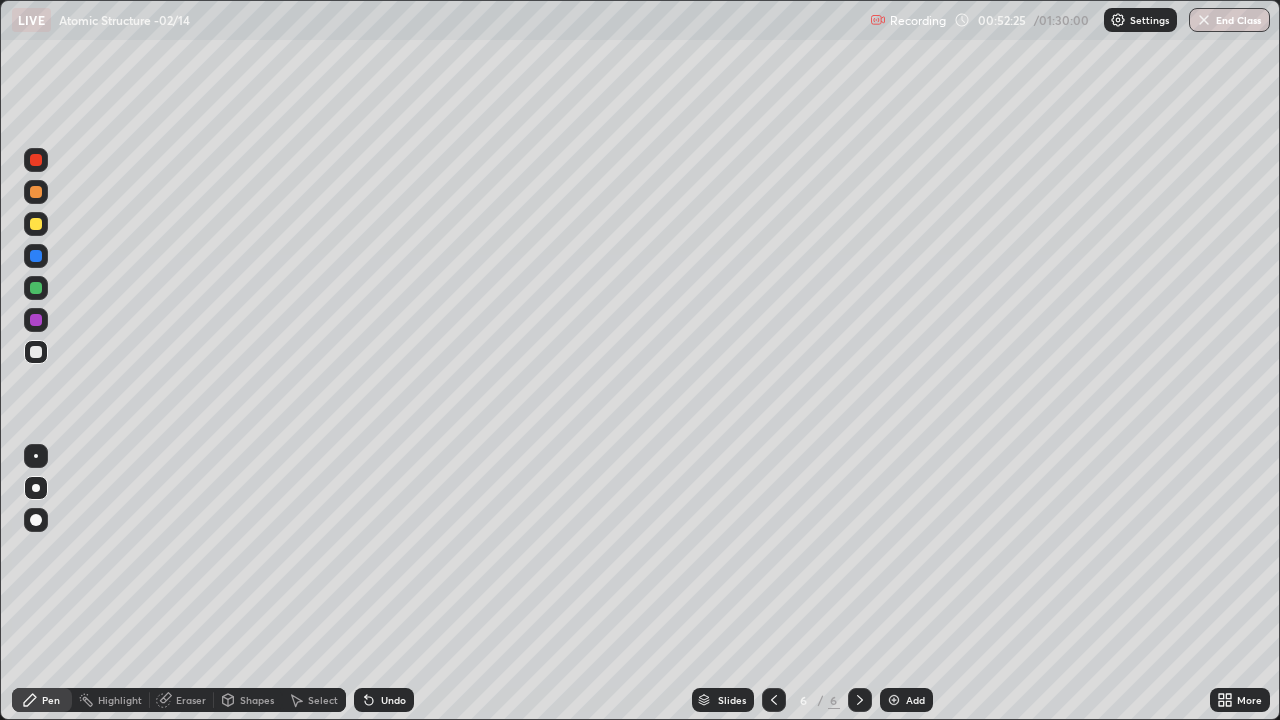 click on "Eraser" at bounding box center (191, 700) 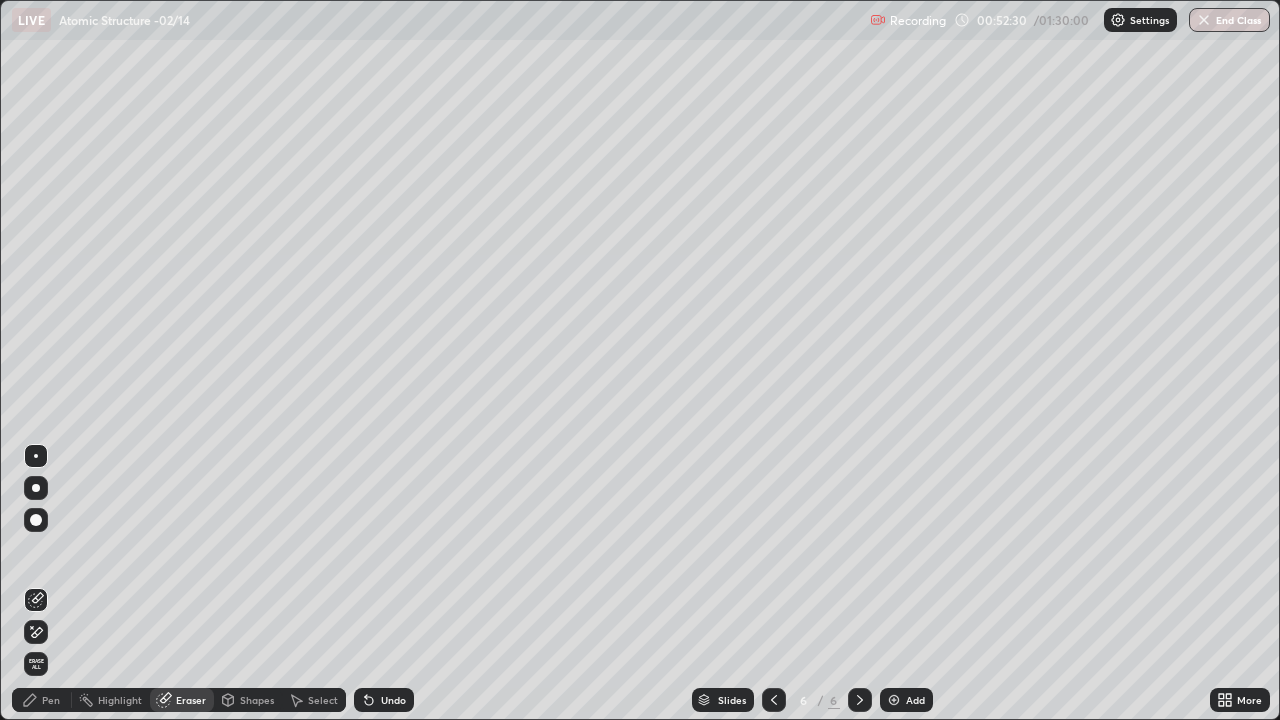 click on "Pen" at bounding box center (51, 700) 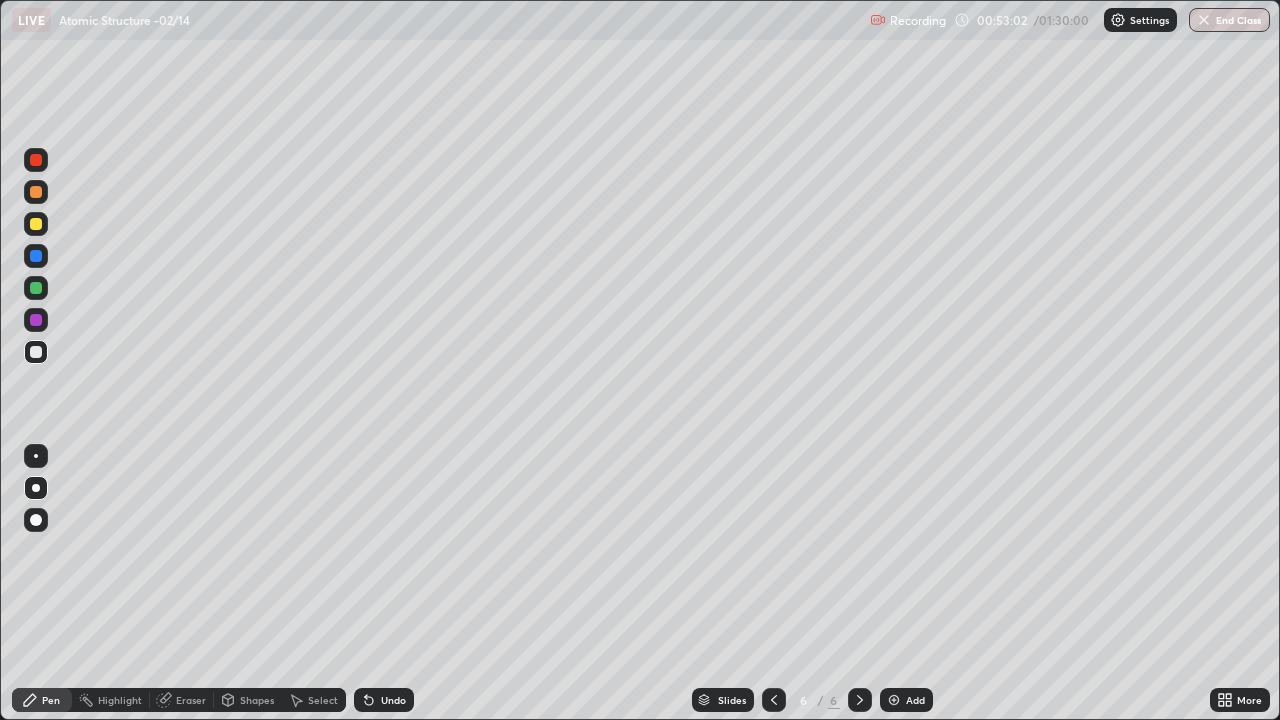 click at bounding box center [36, 224] 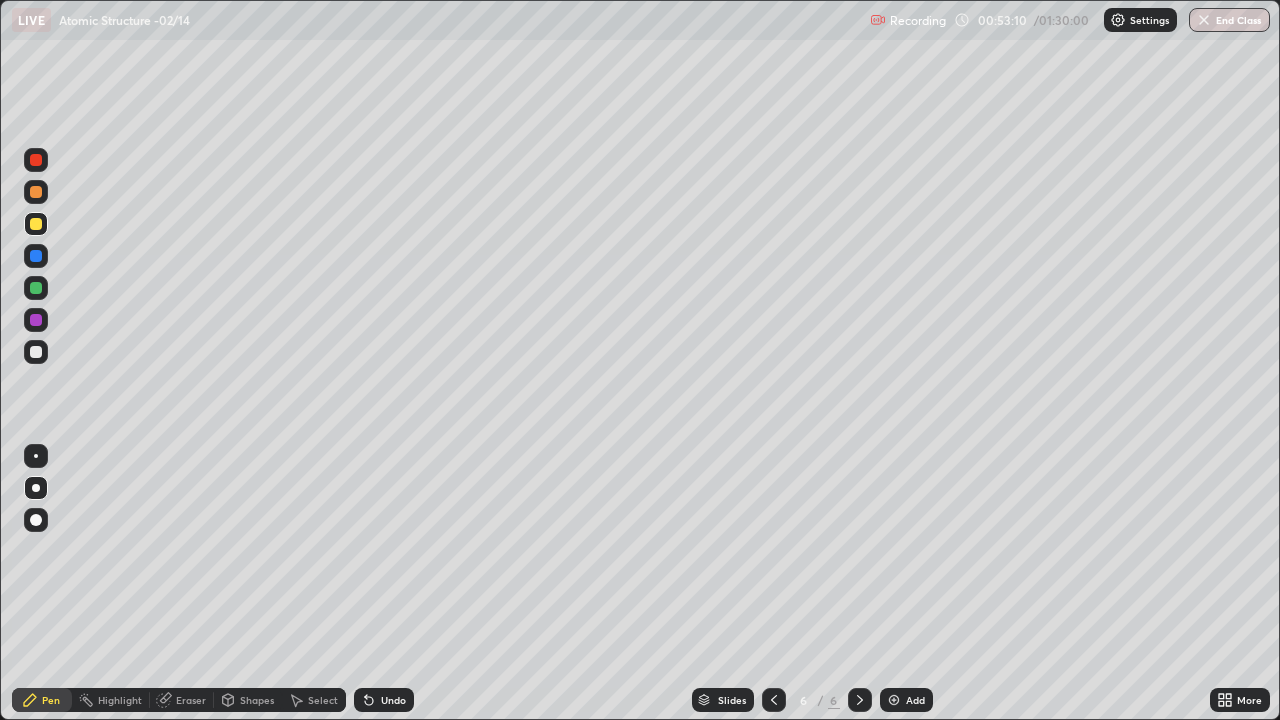 click at bounding box center (36, 224) 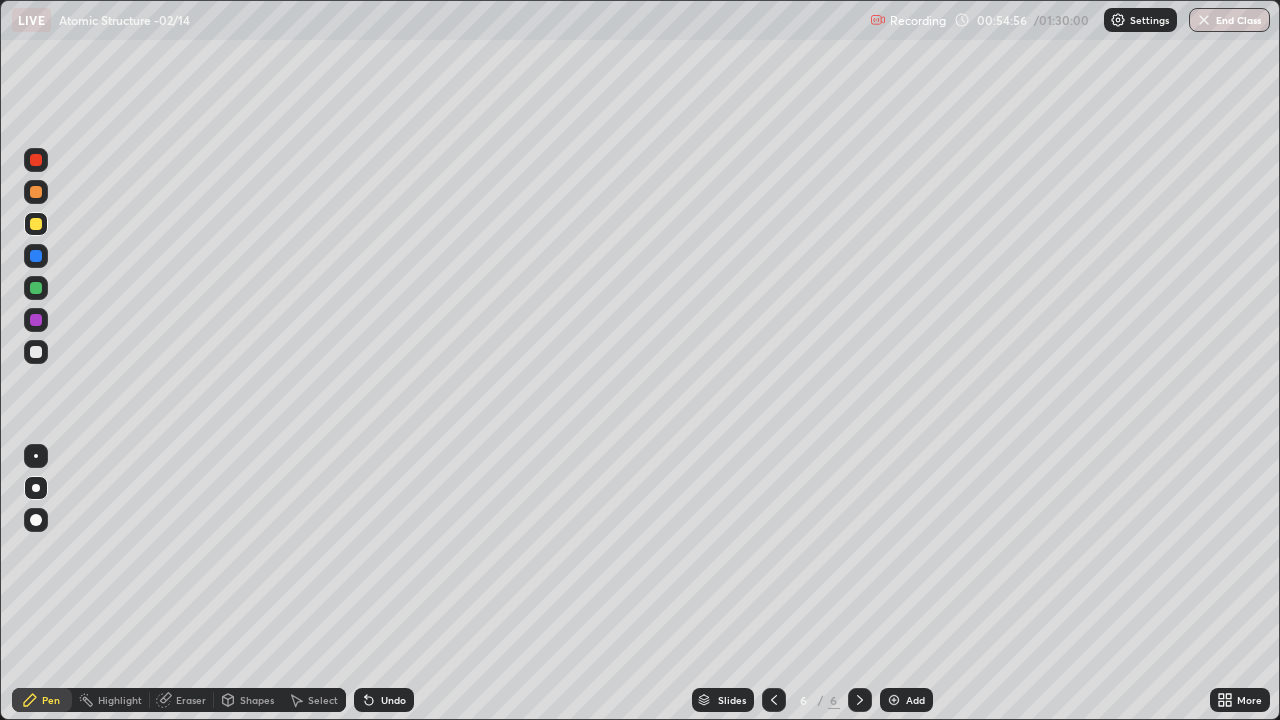 click on "Eraser" at bounding box center (191, 700) 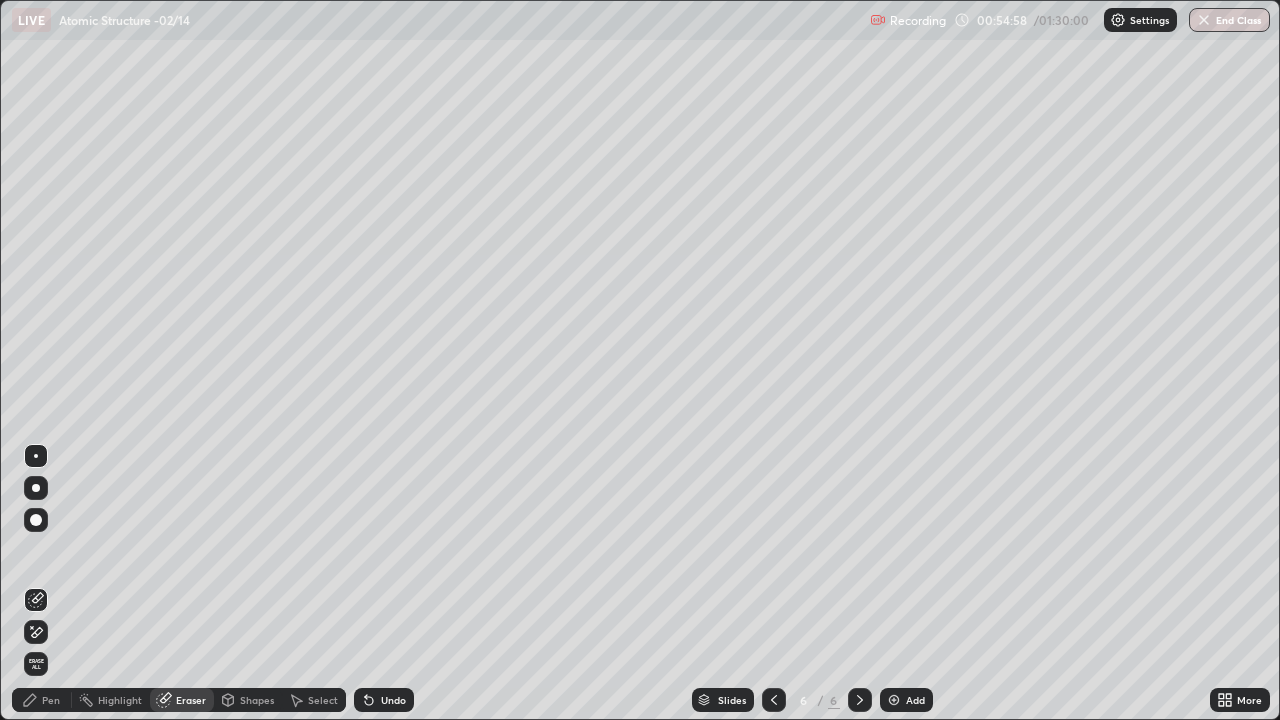 click on "Pen" at bounding box center [51, 700] 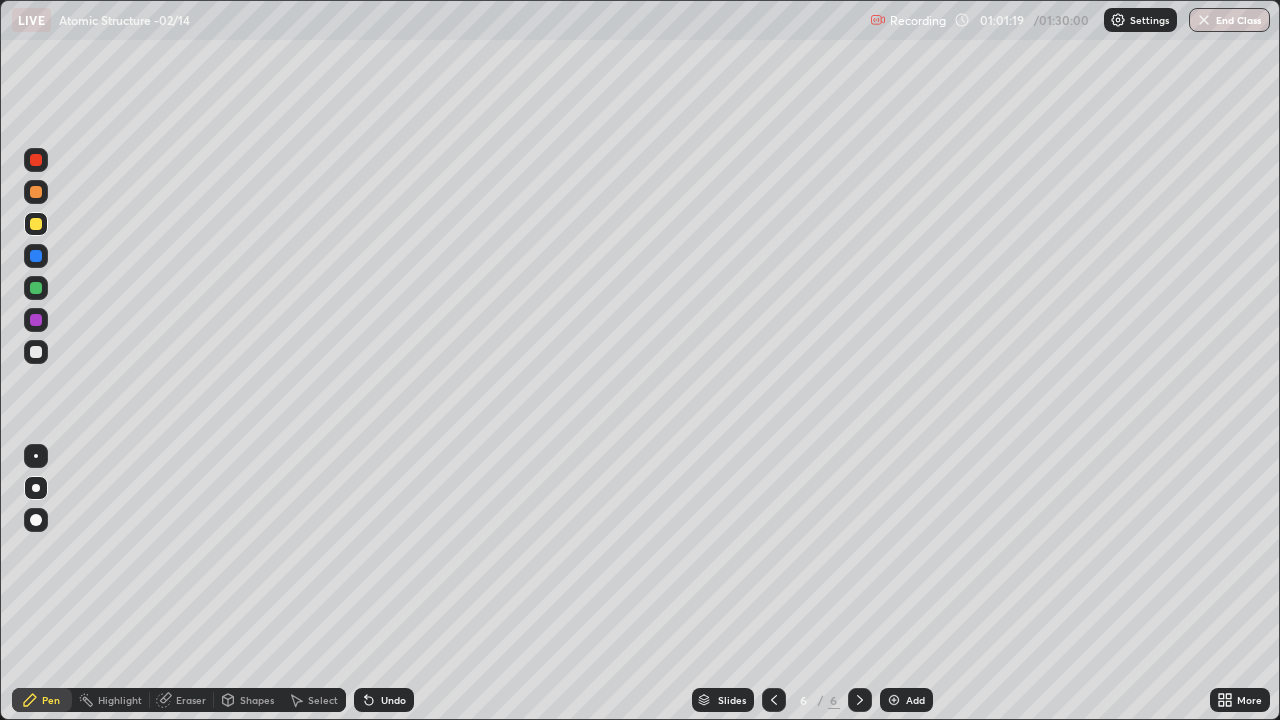 click at bounding box center [36, 352] 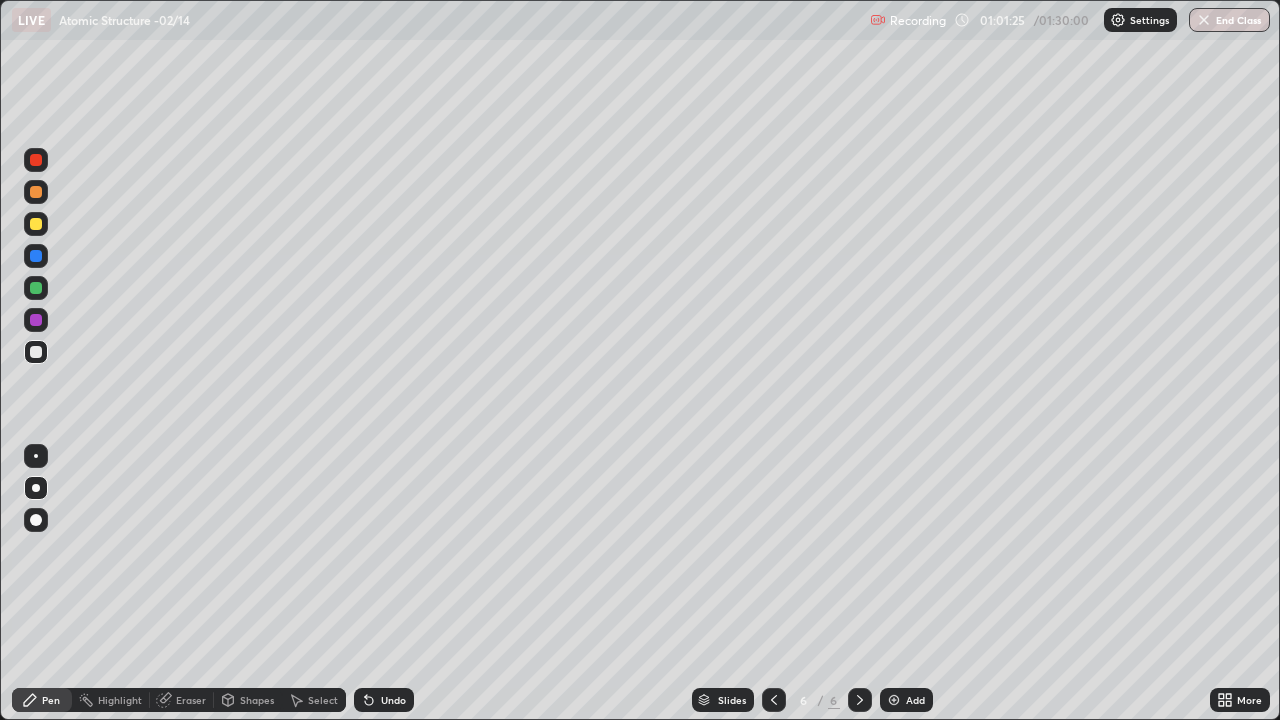 click at bounding box center (36, 488) 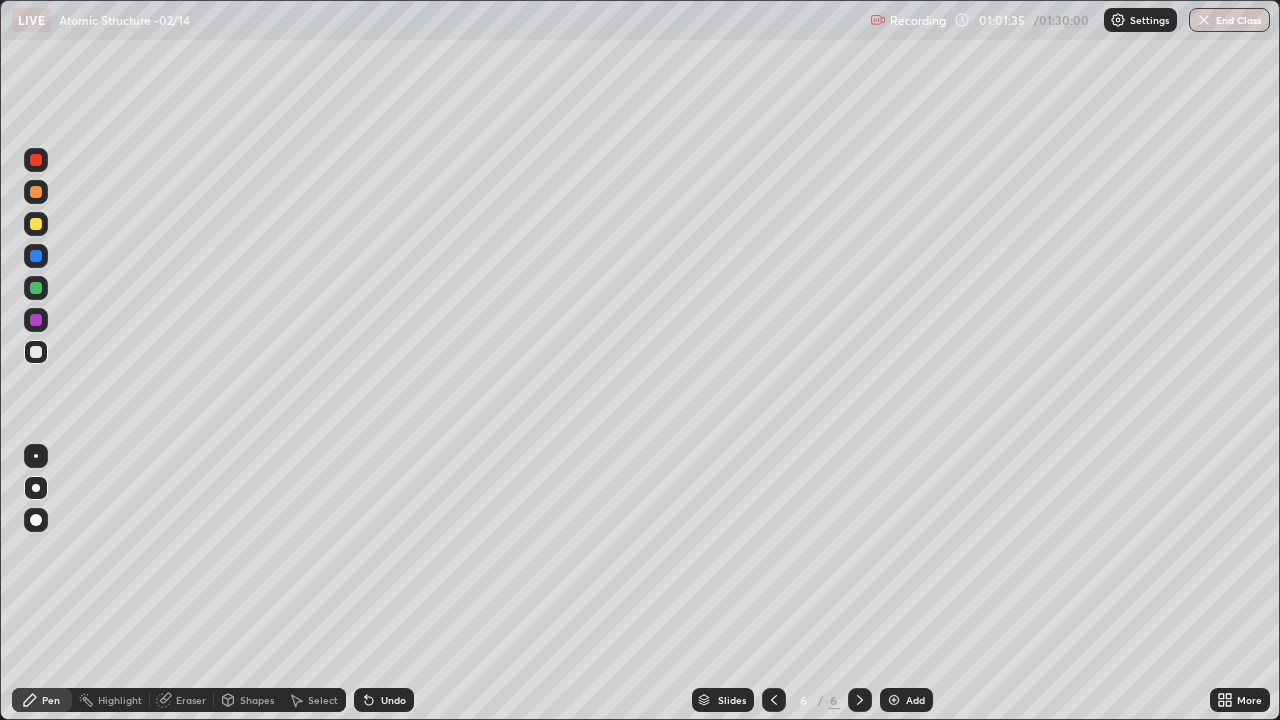 click on "Eraser" at bounding box center [182, 700] 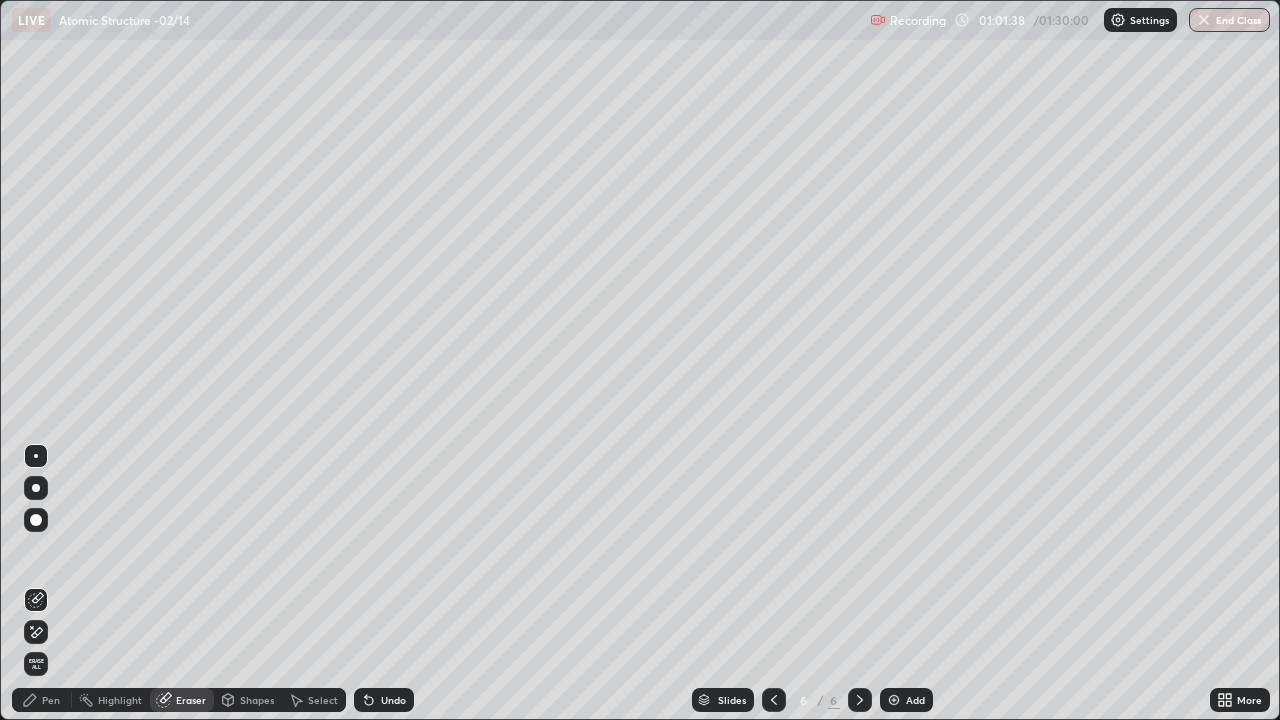 click on "Pen" at bounding box center (51, 700) 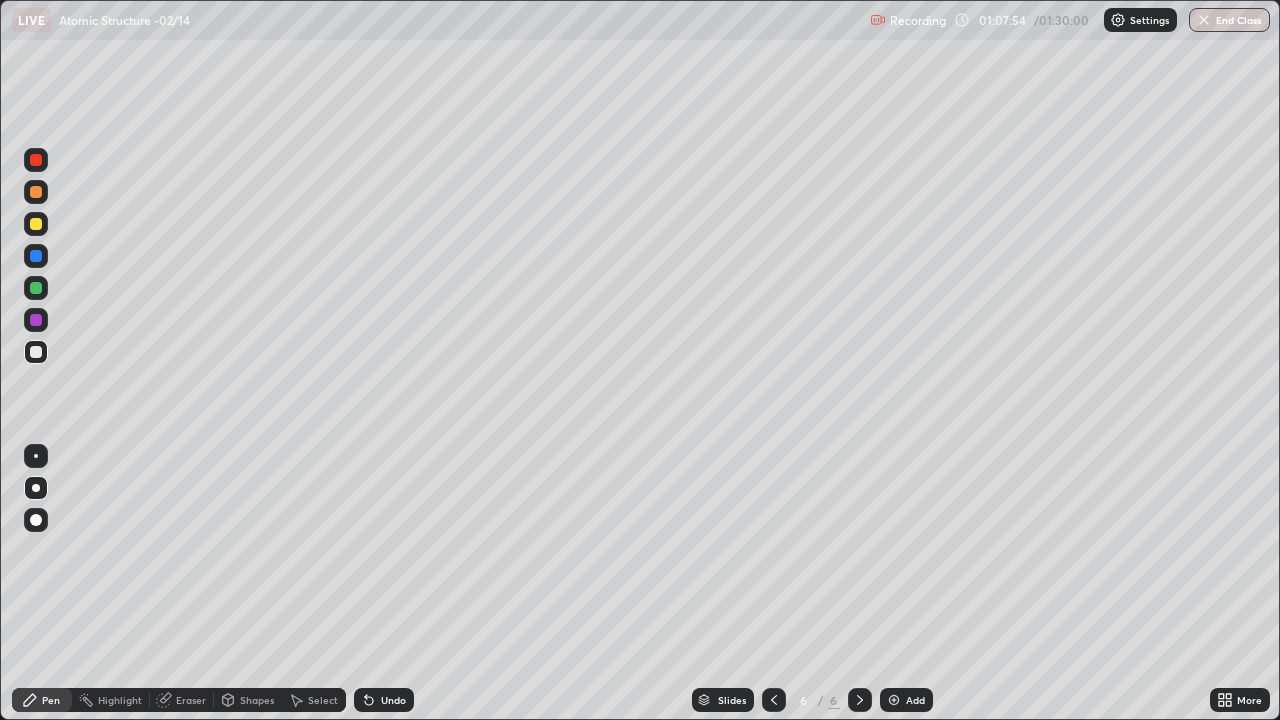 click on "Eraser" at bounding box center (191, 700) 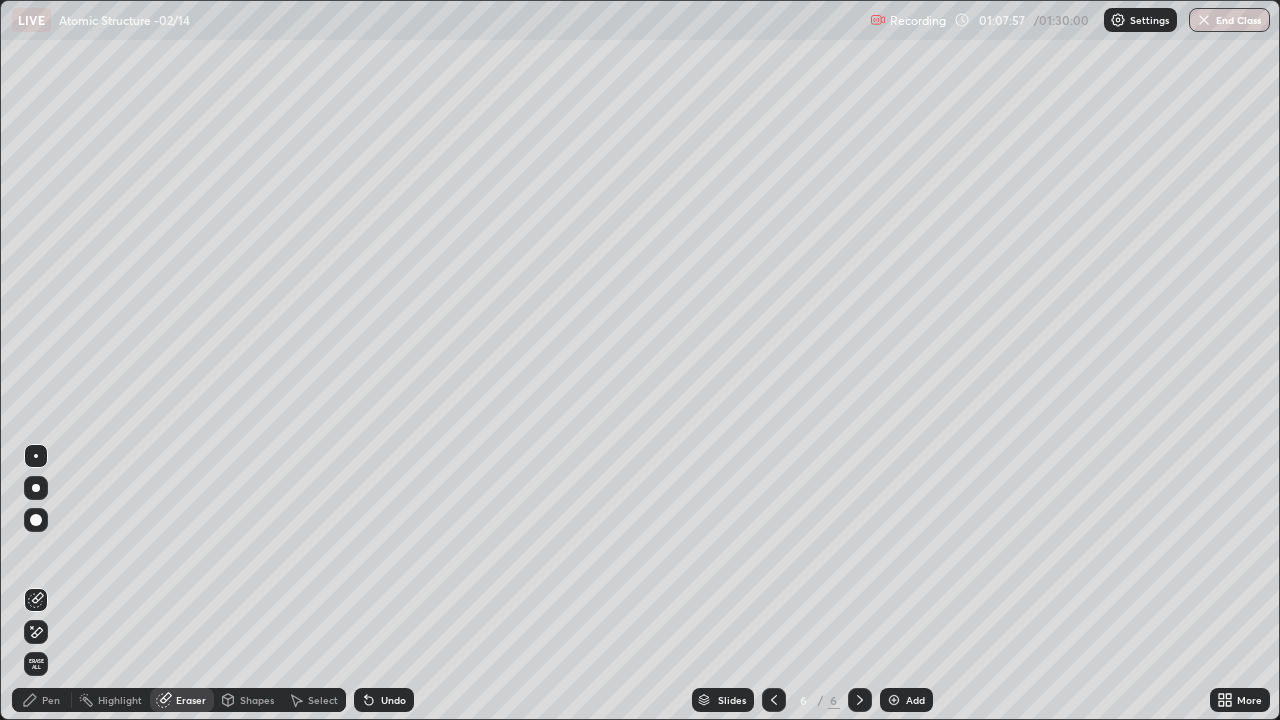 click on "Pen" at bounding box center [42, 700] 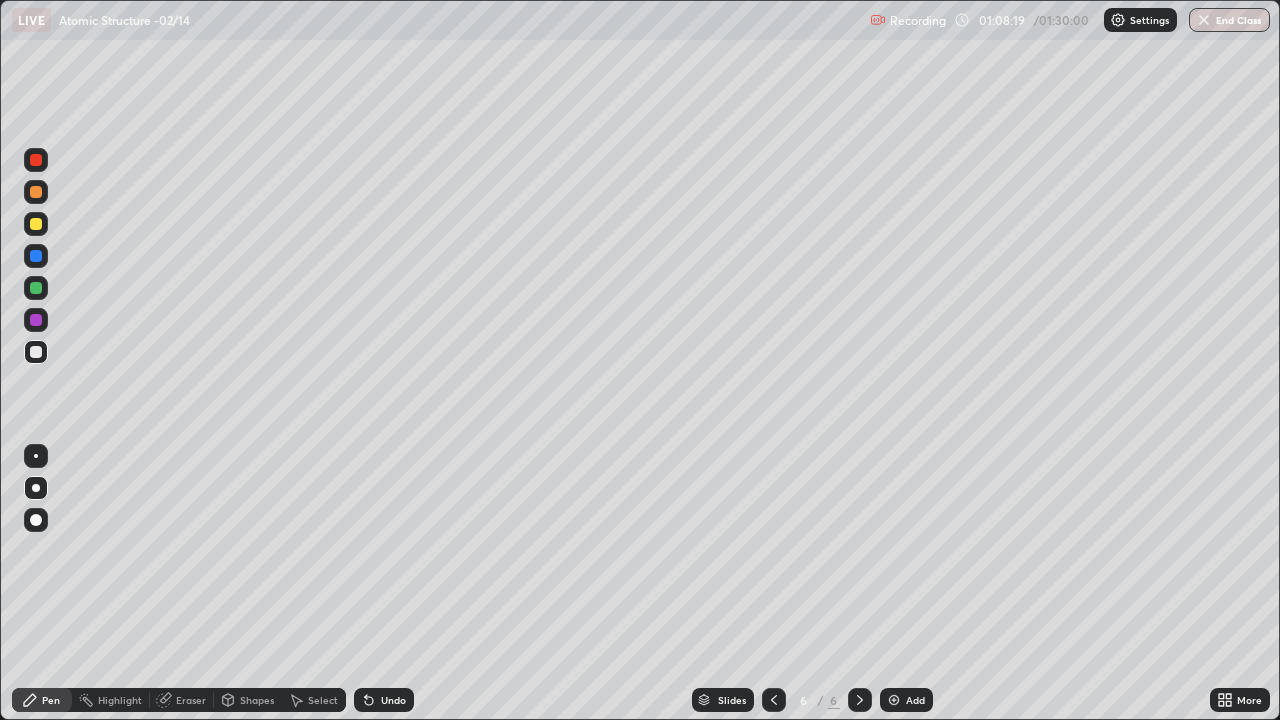 click 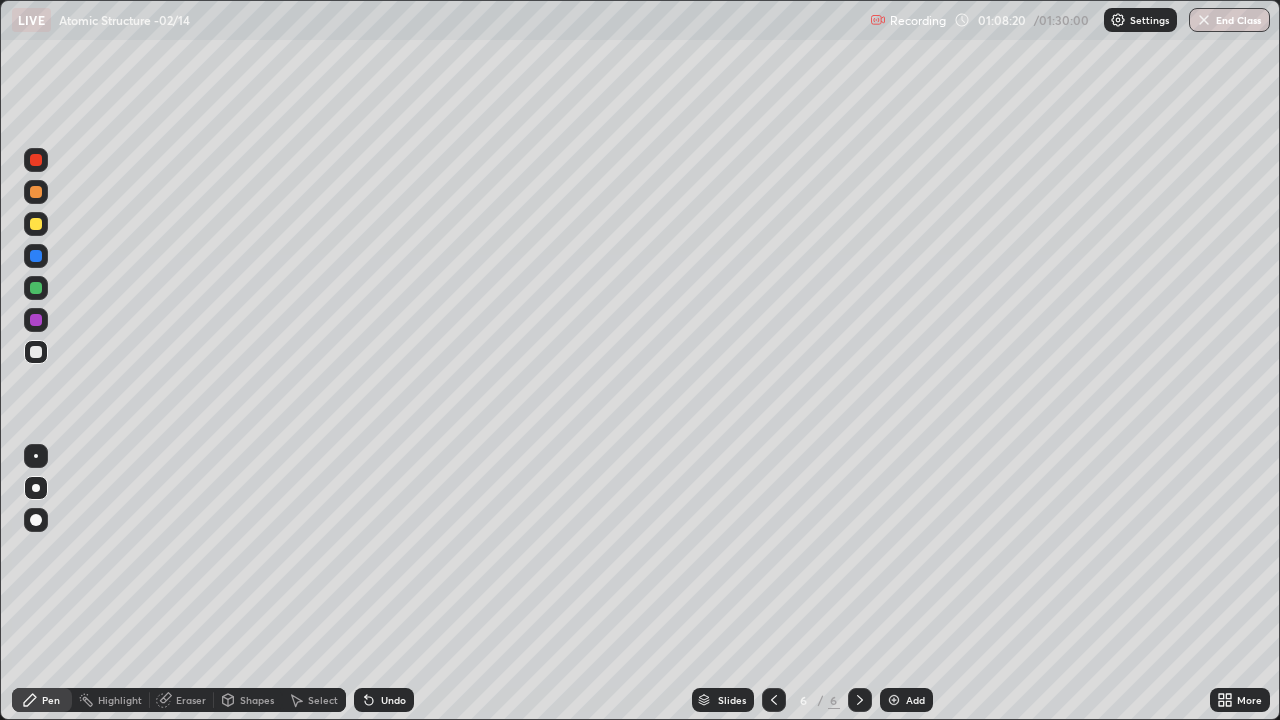 click on "Add" at bounding box center (915, 700) 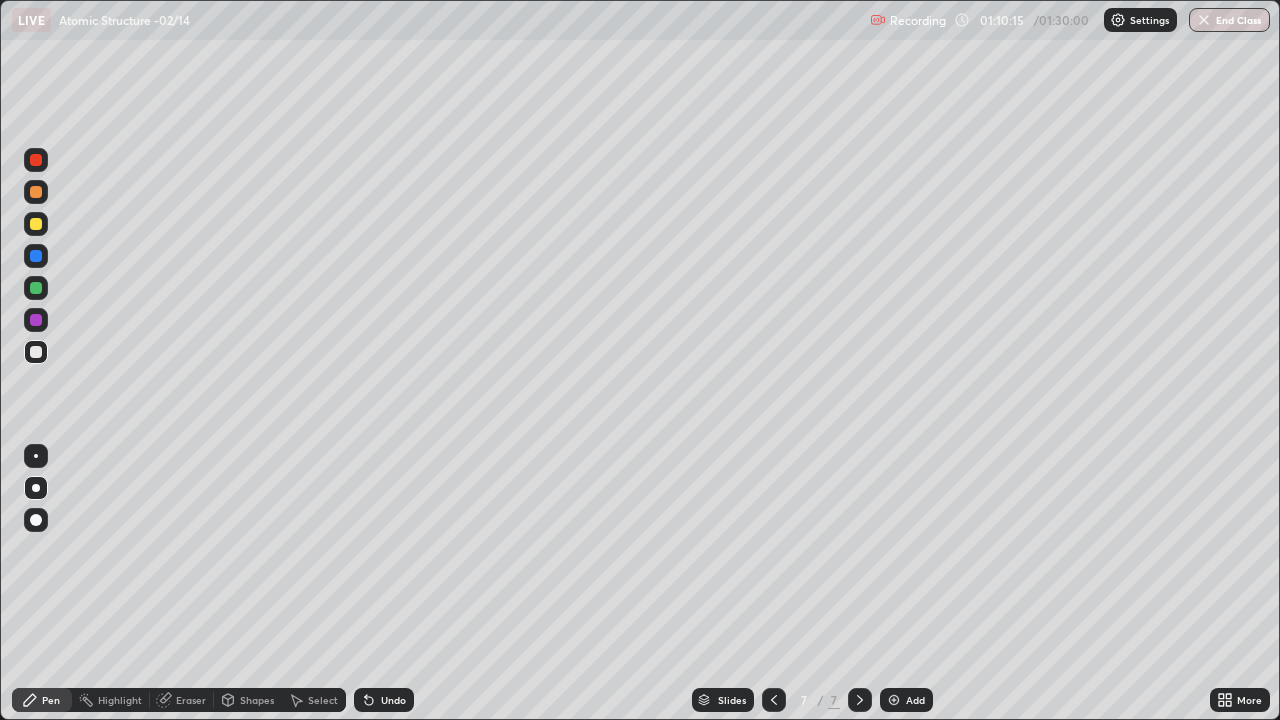 click on "Eraser" at bounding box center [182, 700] 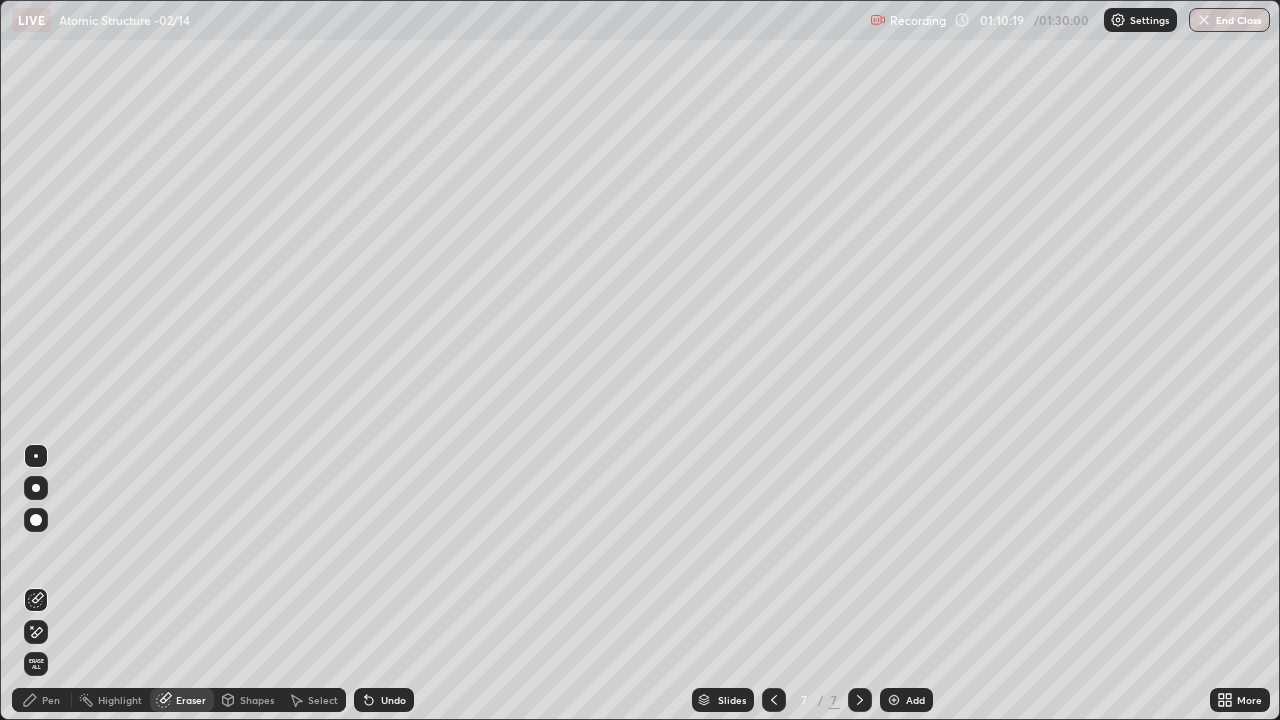 click on "Pen" at bounding box center (51, 700) 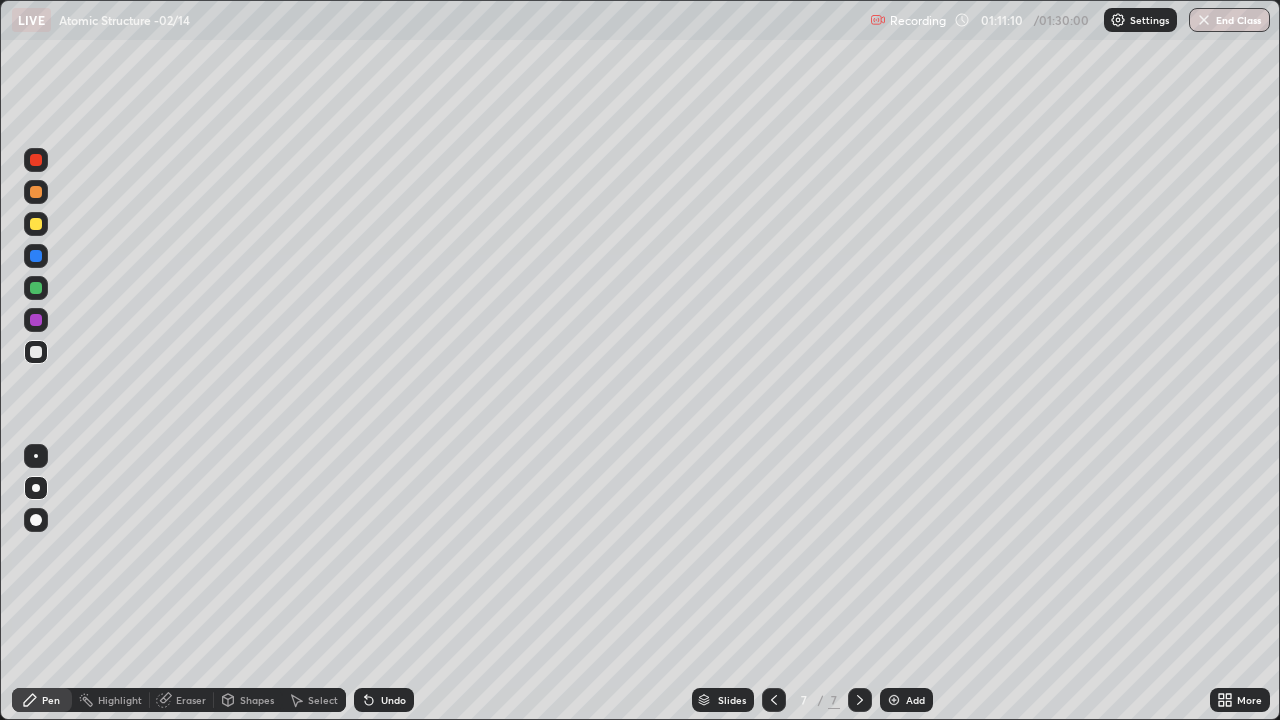 click at bounding box center [774, 700] 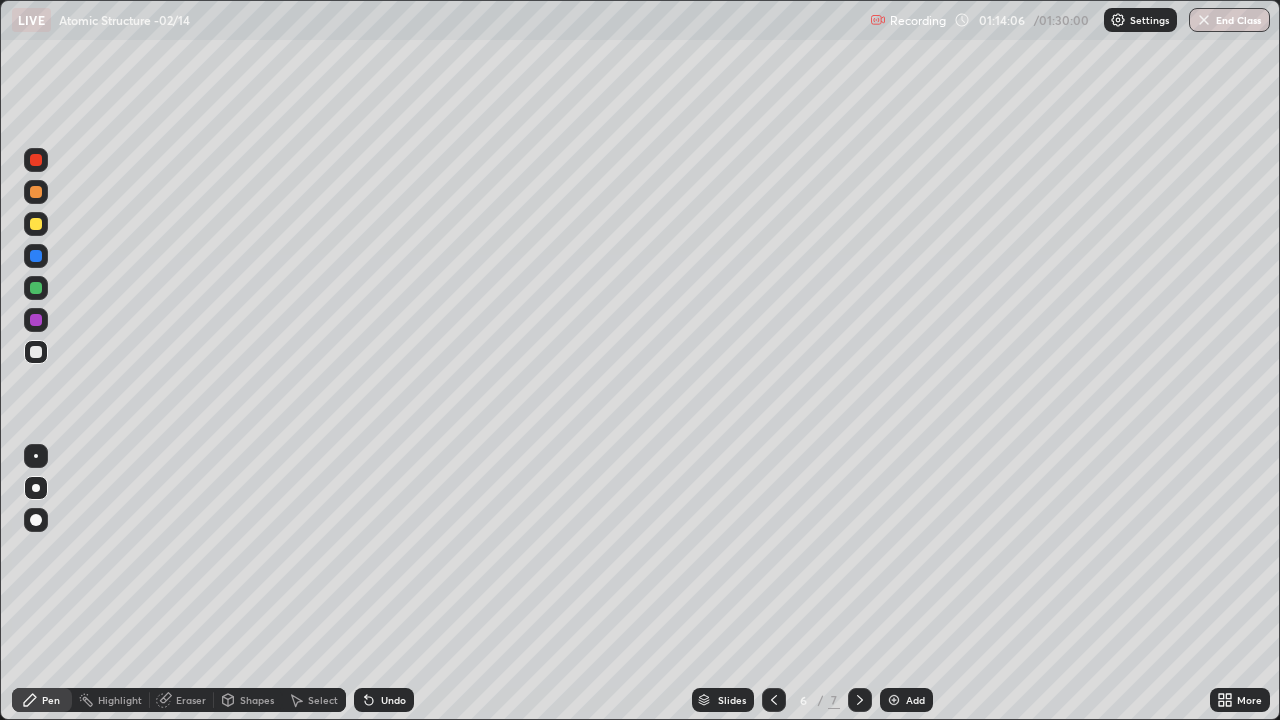 click 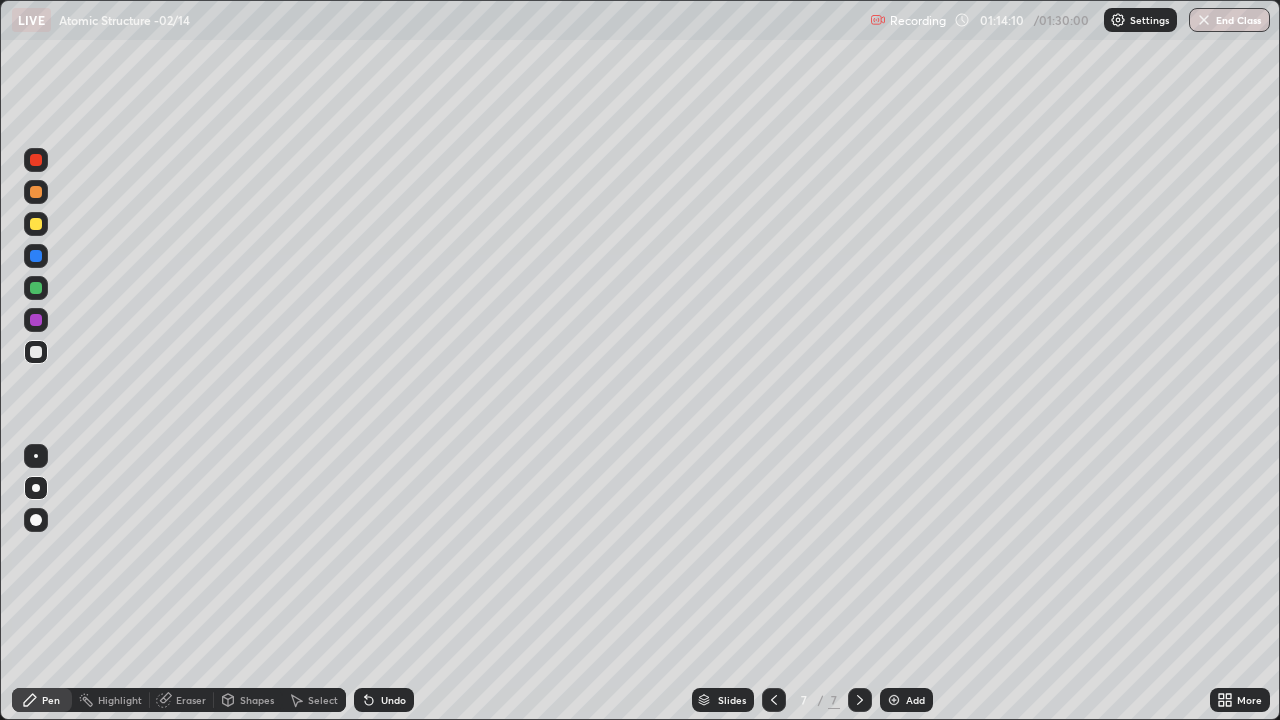 click 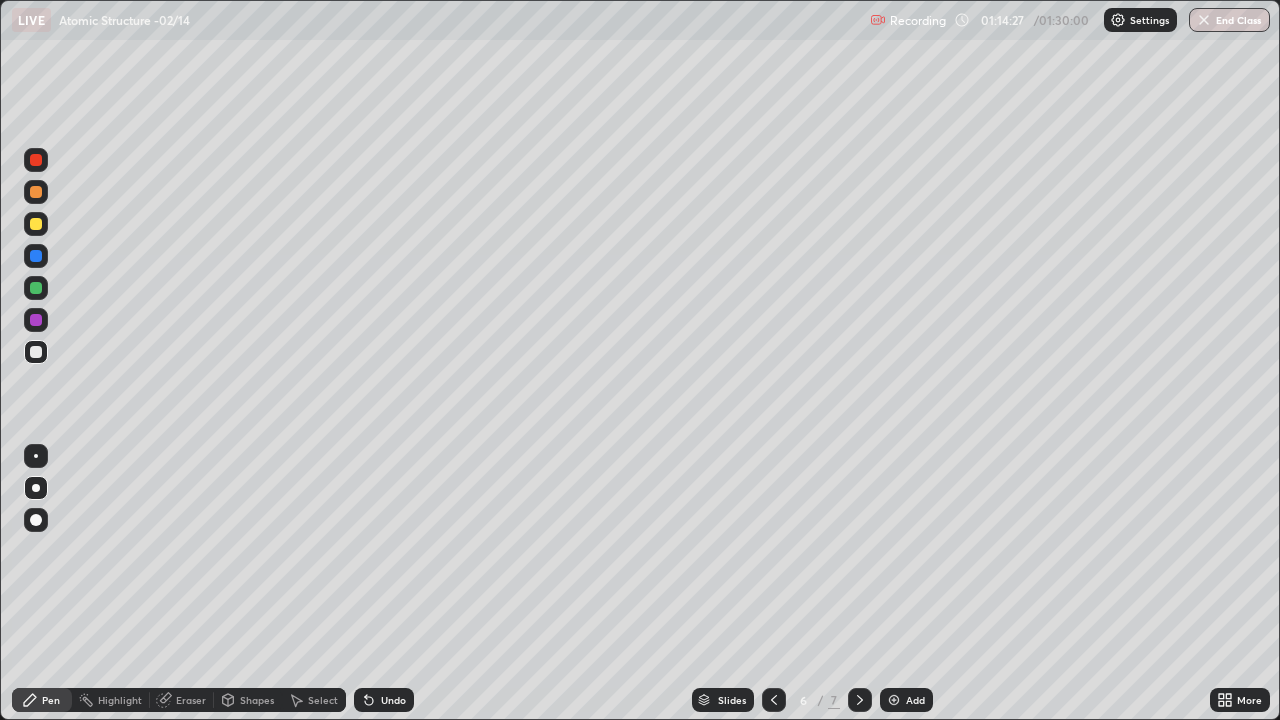 click at bounding box center [860, 700] 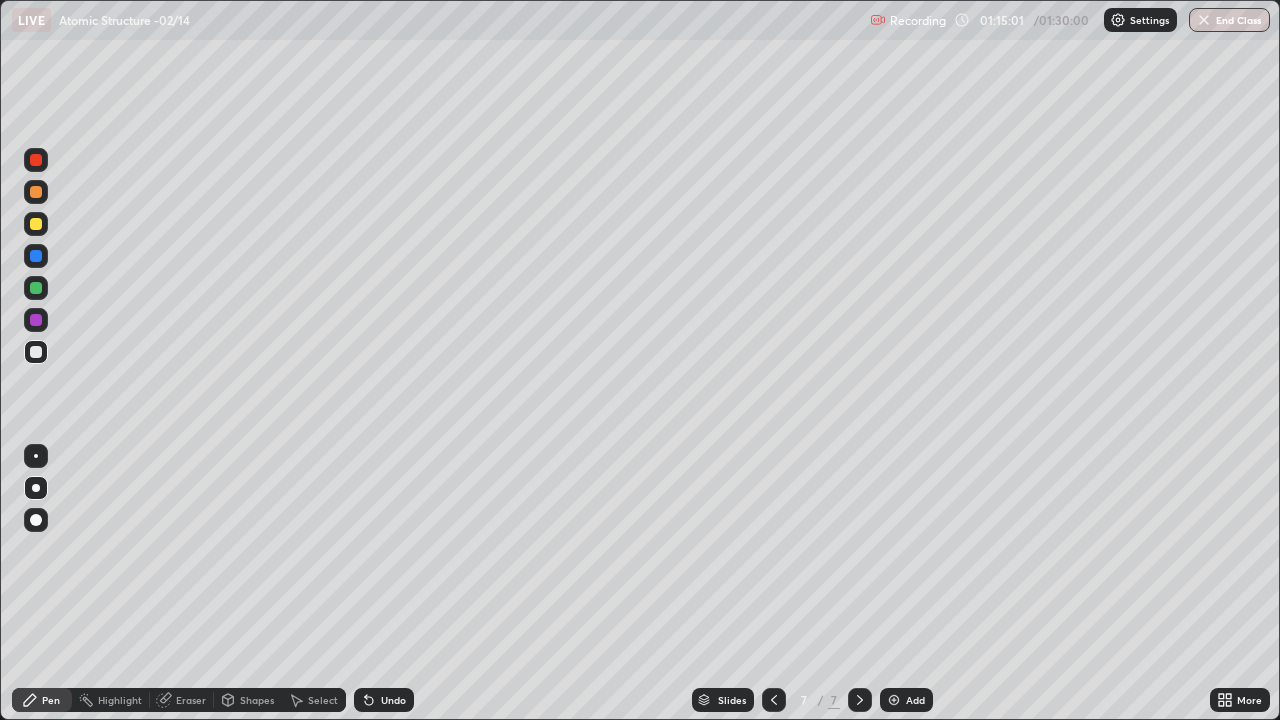 click at bounding box center (36, 288) 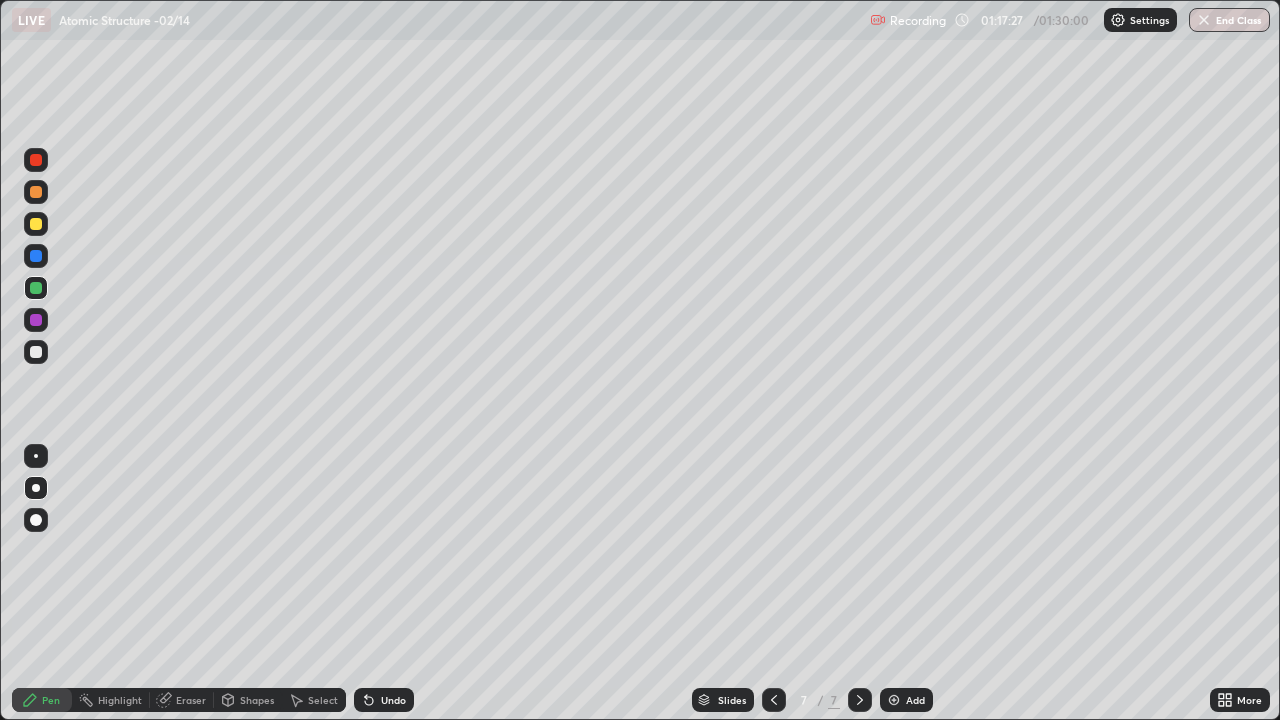 click on "Eraser" at bounding box center [182, 700] 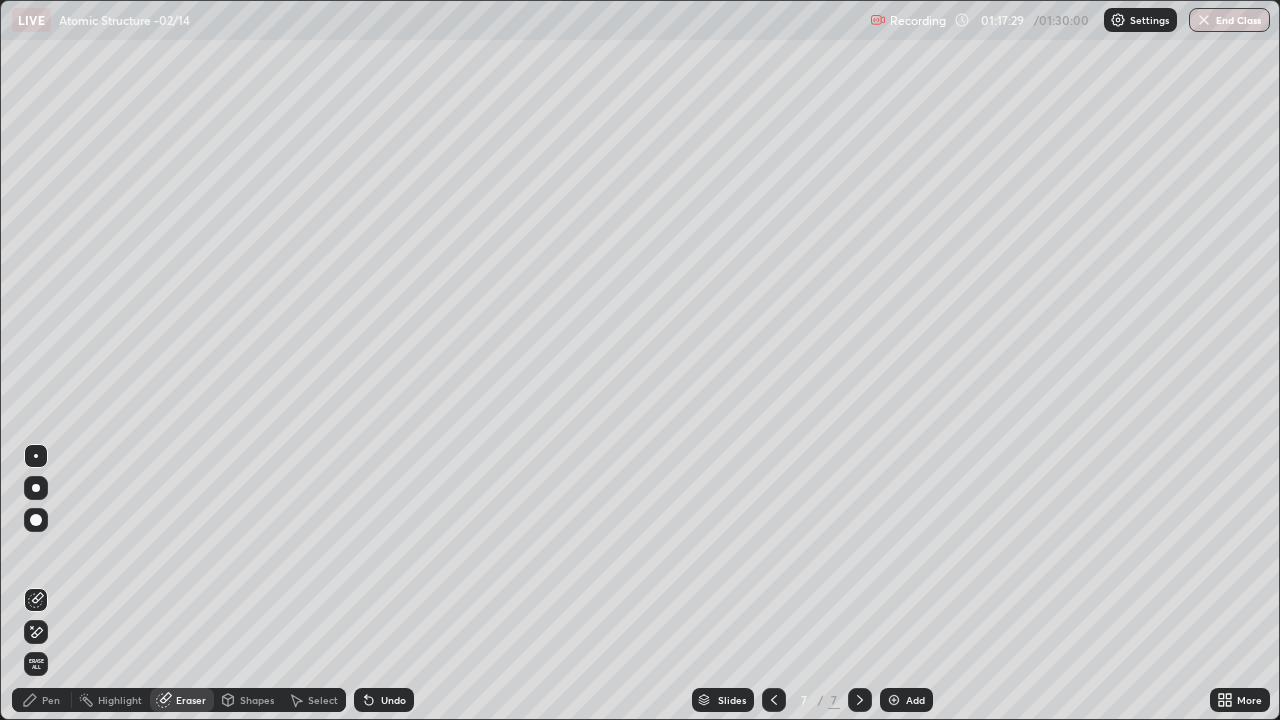 click on "Pen" at bounding box center (51, 700) 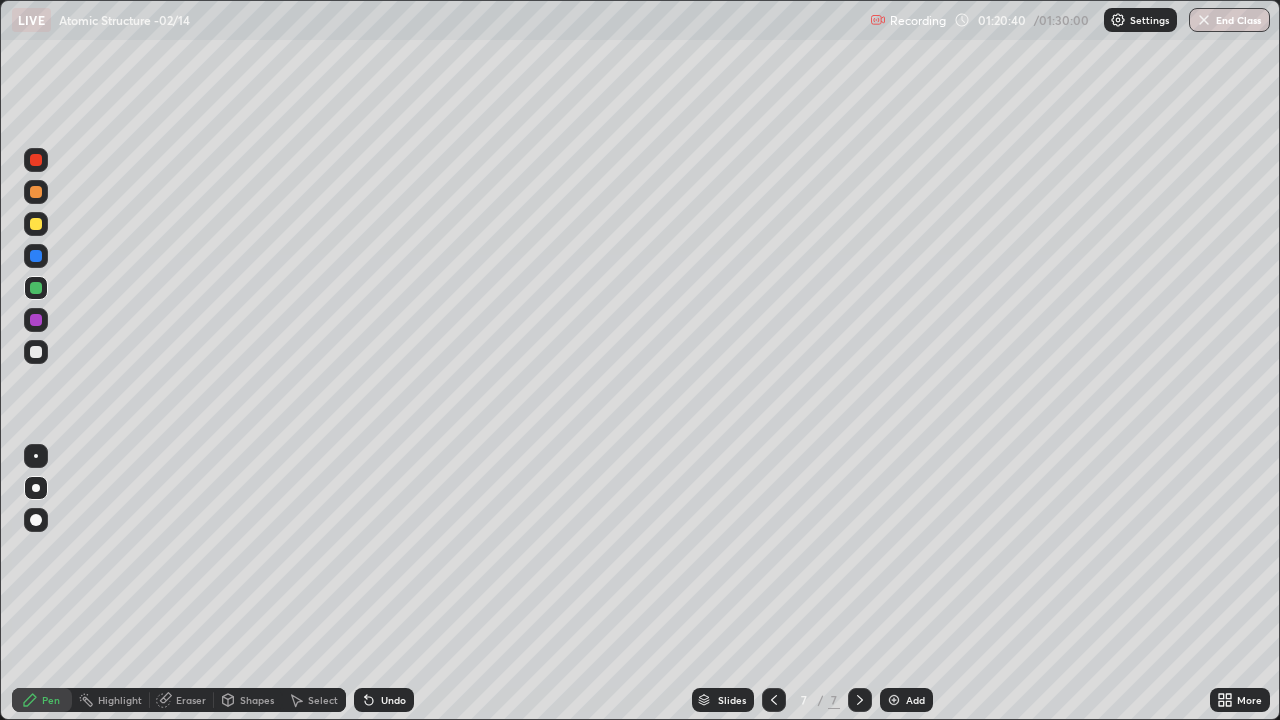 click on "Eraser" at bounding box center [191, 700] 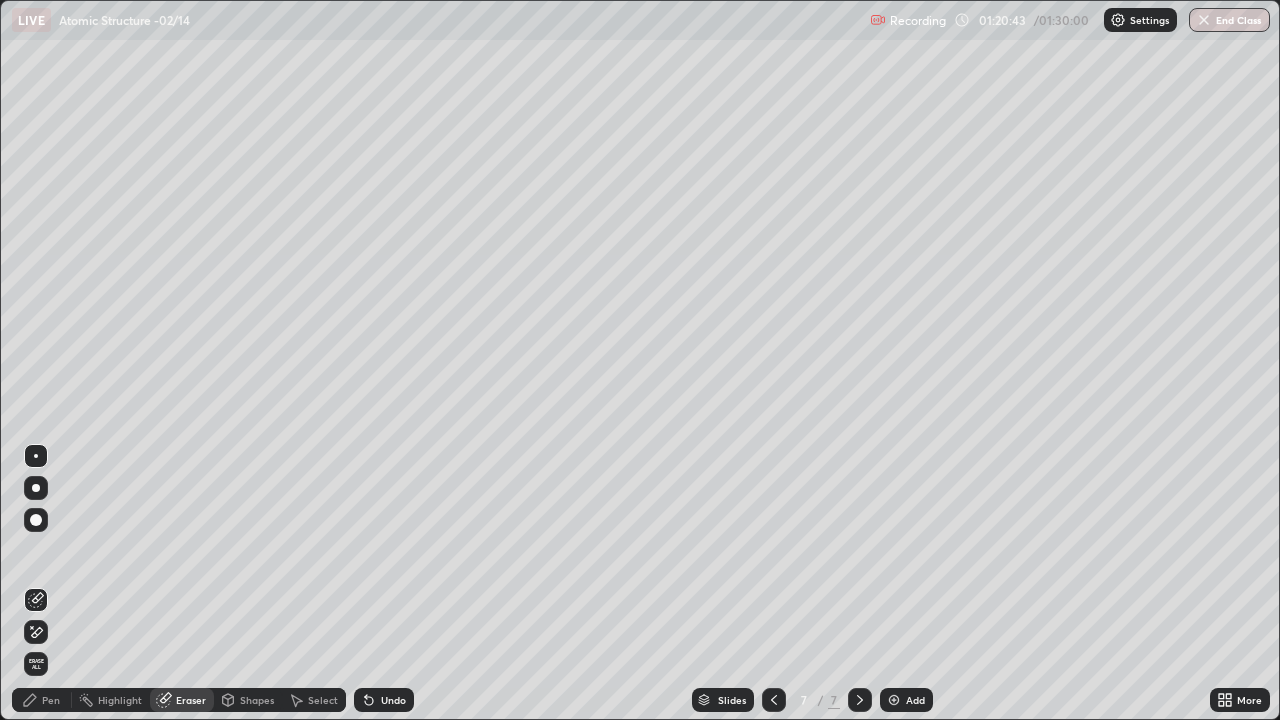 click on "Pen" at bounding box center [51, 700] 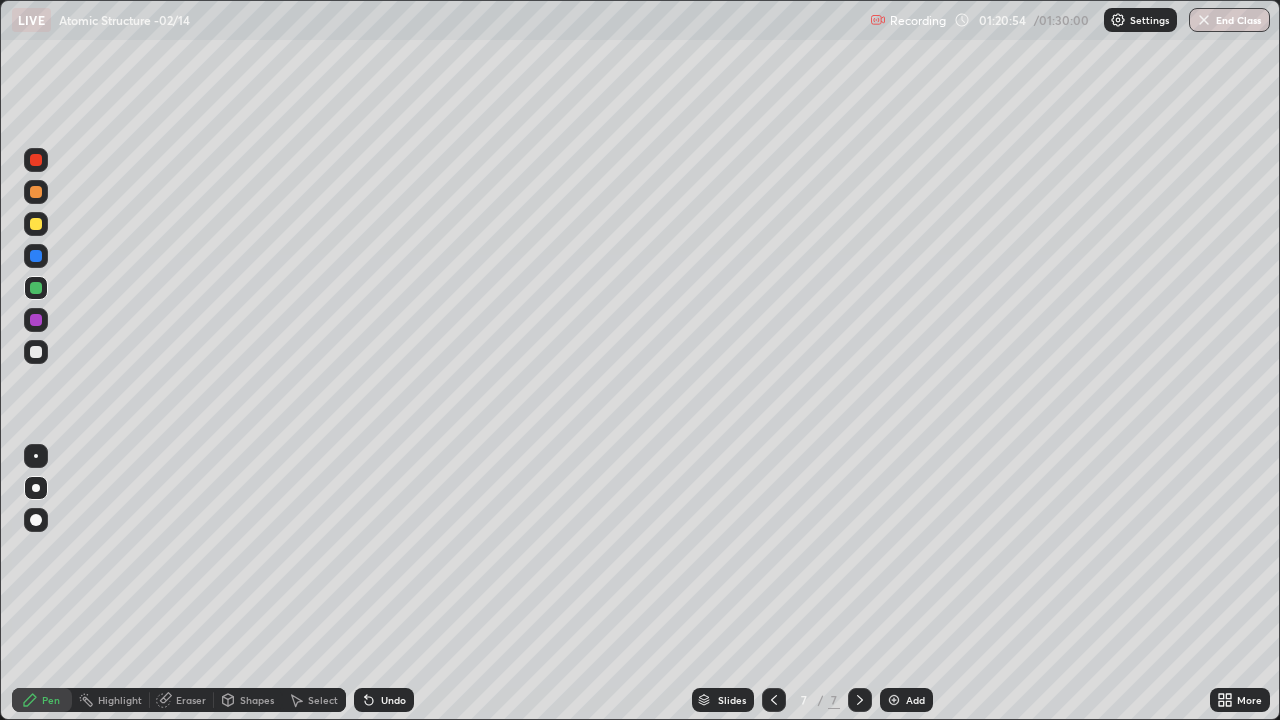 click 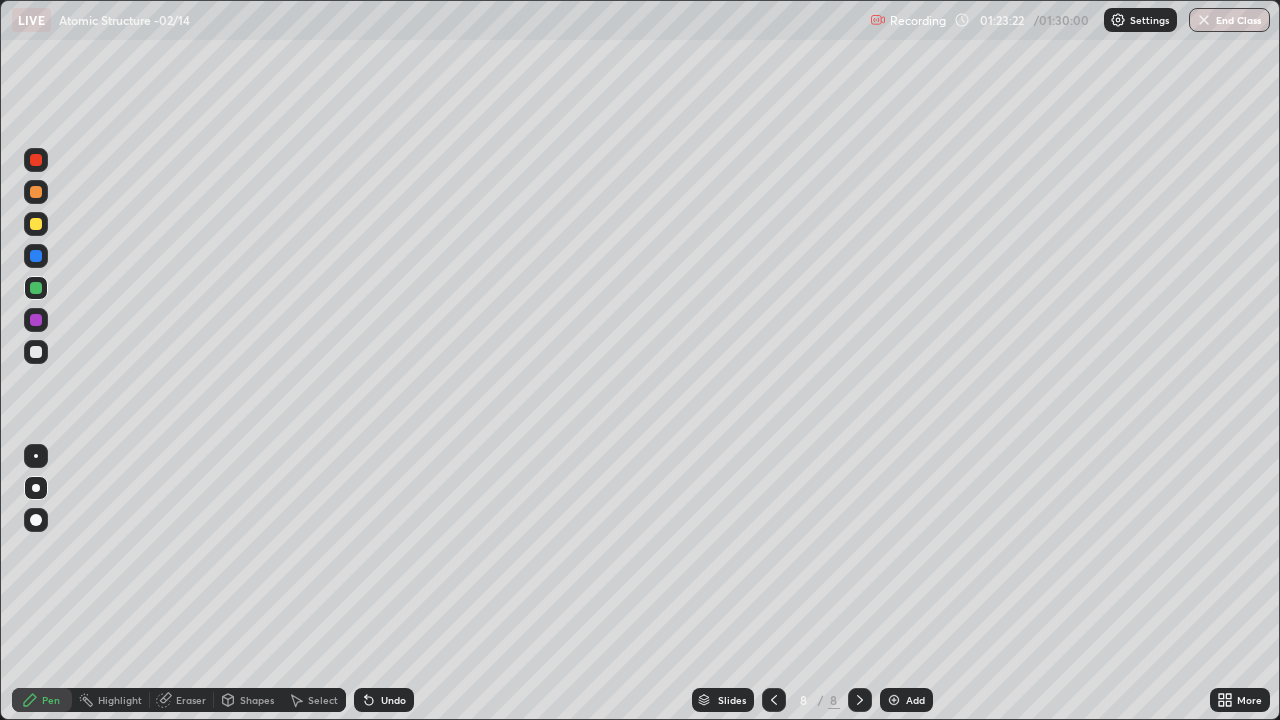 click at bounding box center [774, 700] 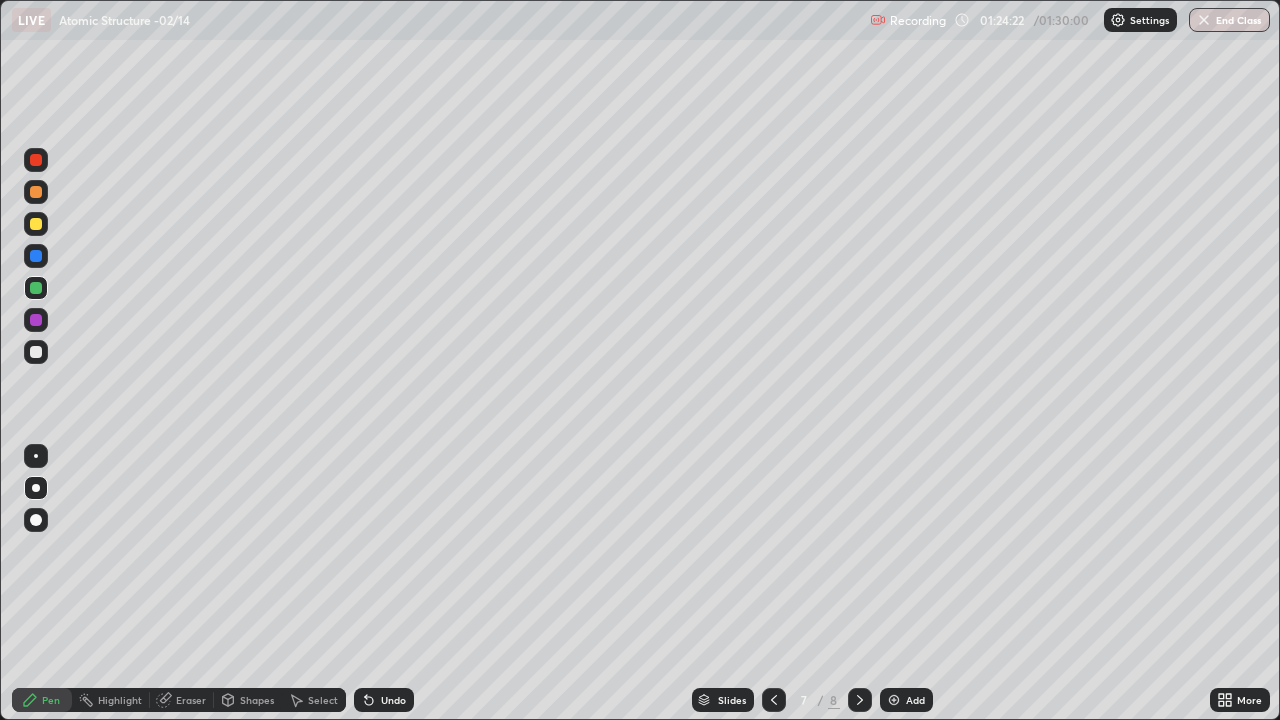 click 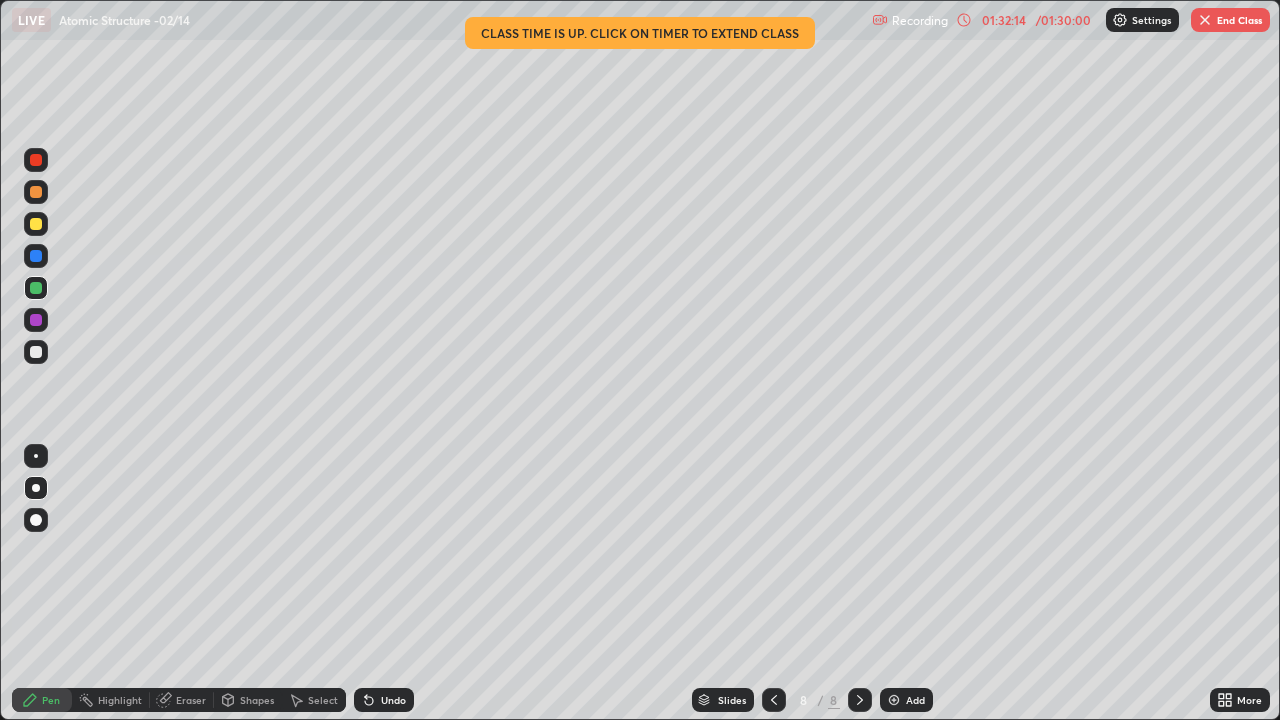 click on "End Class" at bounding box center (1230, 20) 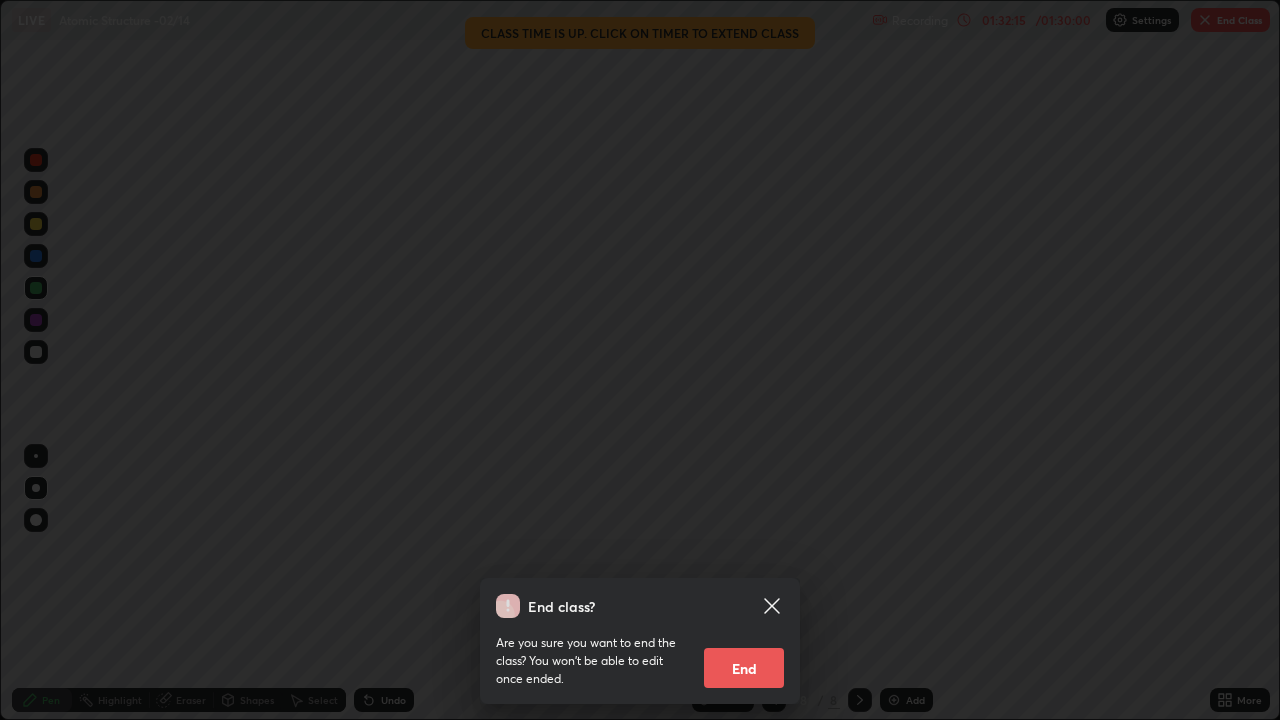 click on "End" at bounding box center (744, 668) 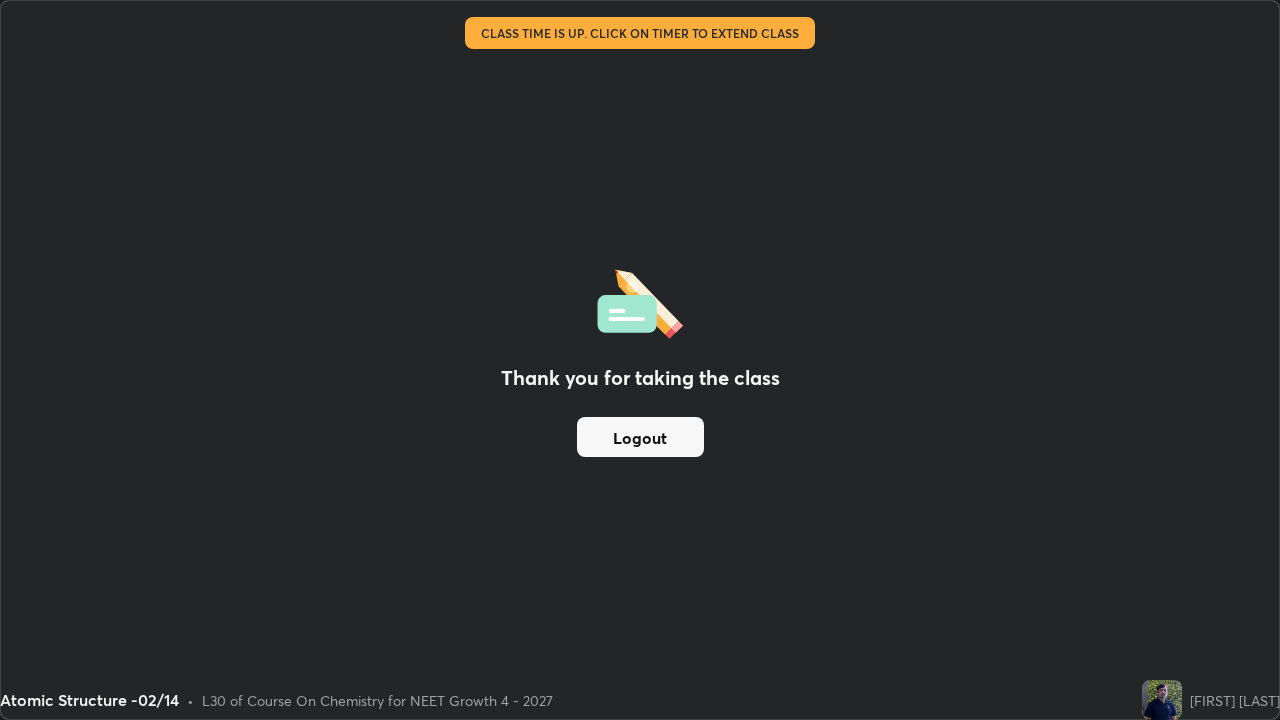 click on "Logout" at bounding box center [640, 437] 